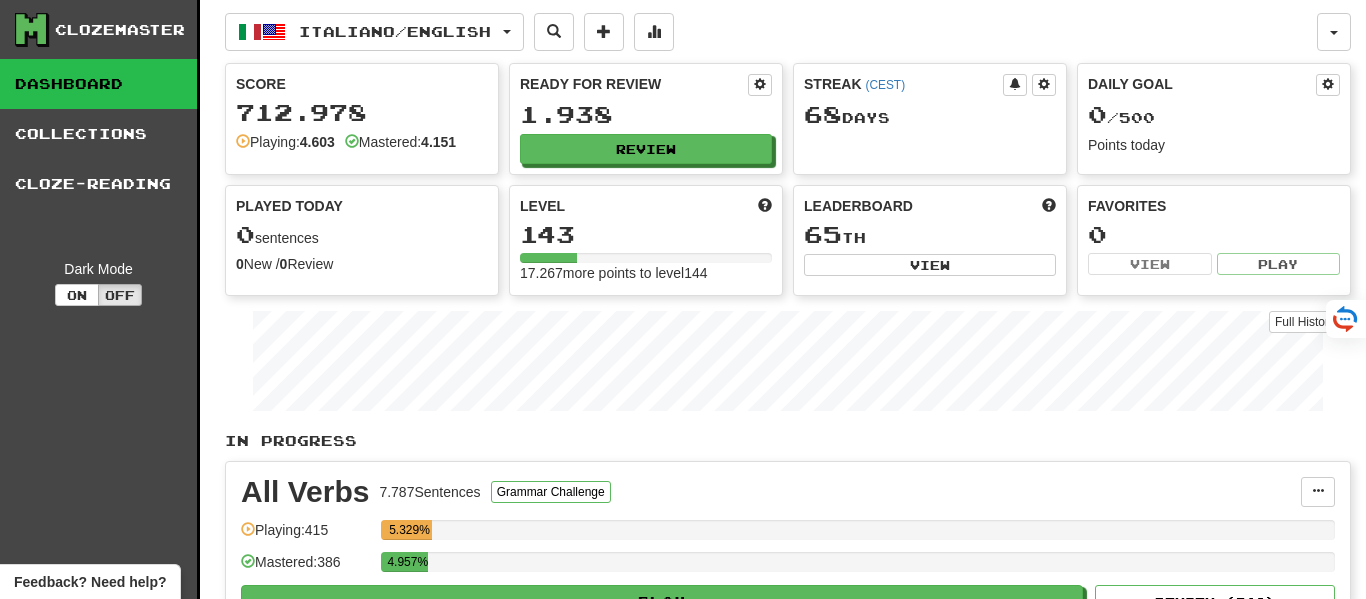 scroll, scrollTop: 0, scrollLeft: 0, axis: both 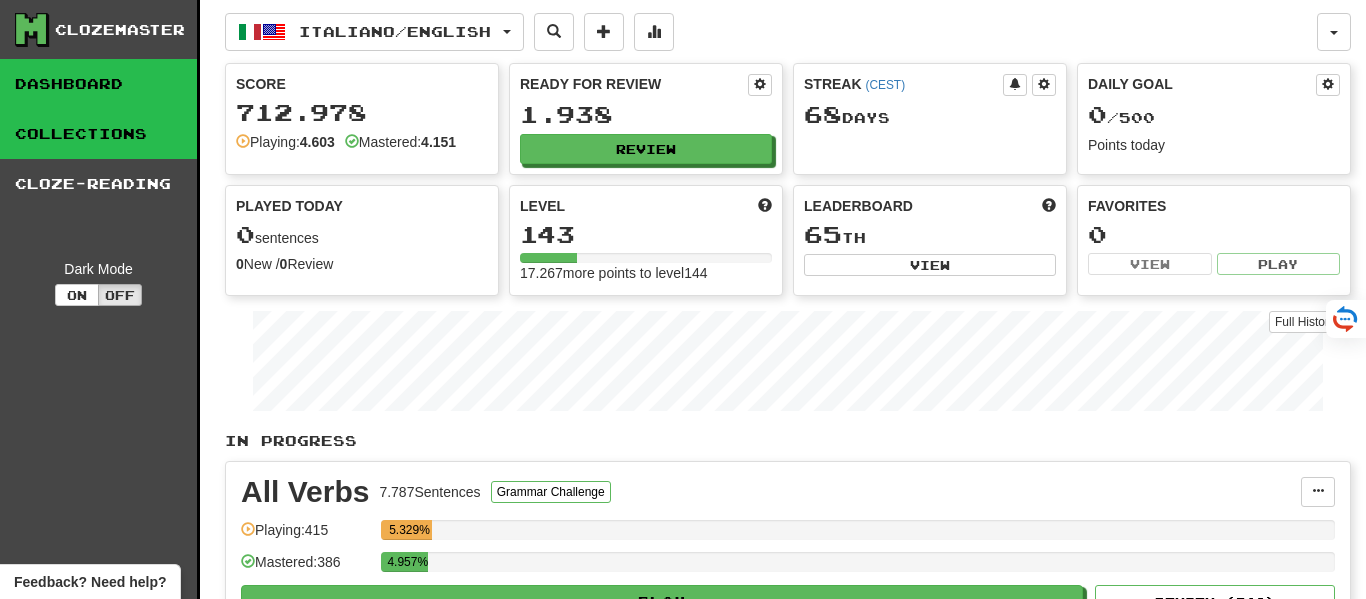 click on "Collections" at bounding box center [98, 134] 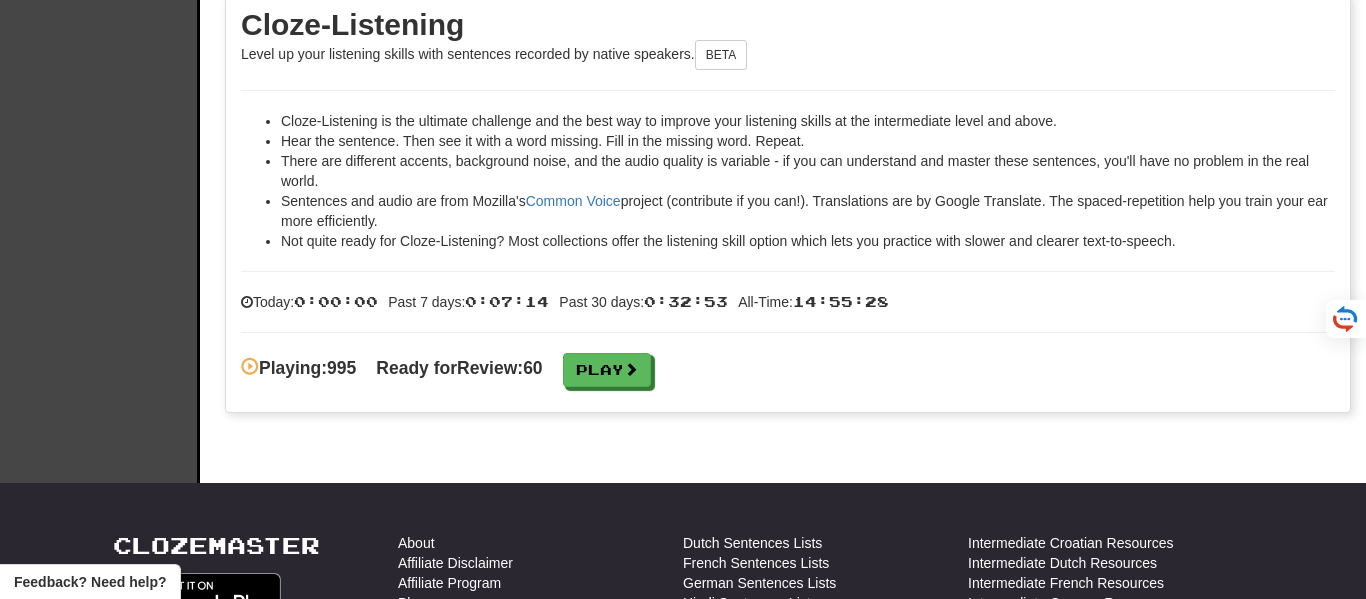 scroll, scrollTop: 3059, scrollLeft: 0, axis: vertical 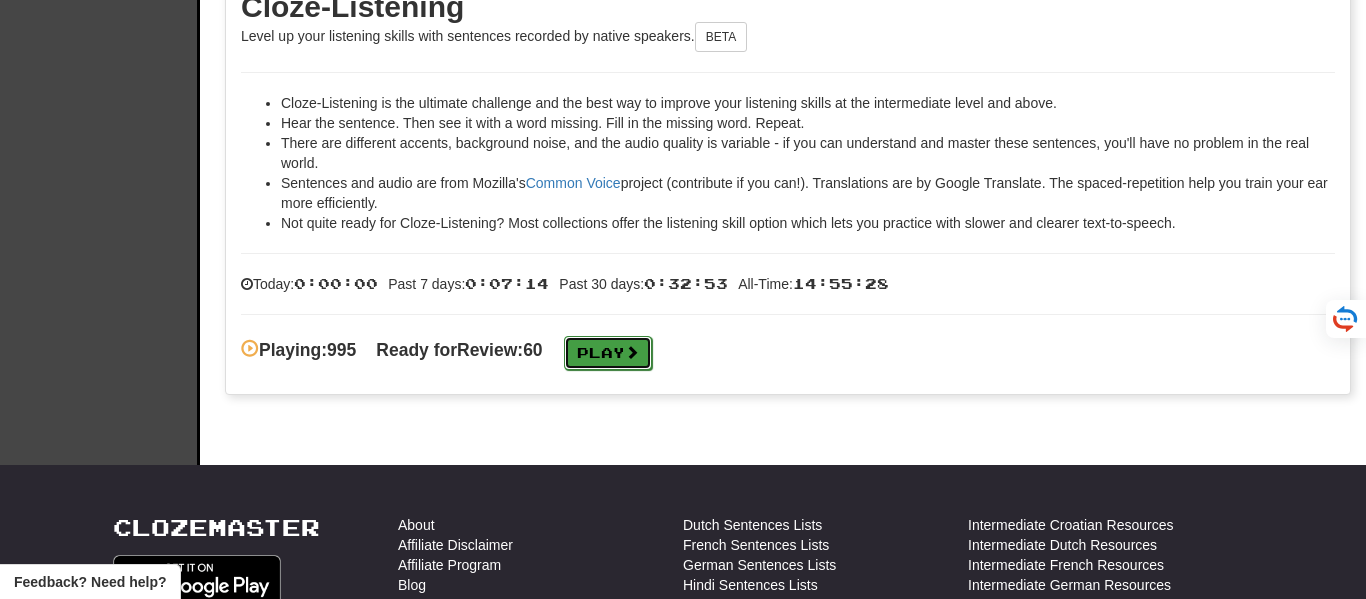click on "Play" at bounding box center [608, 353] 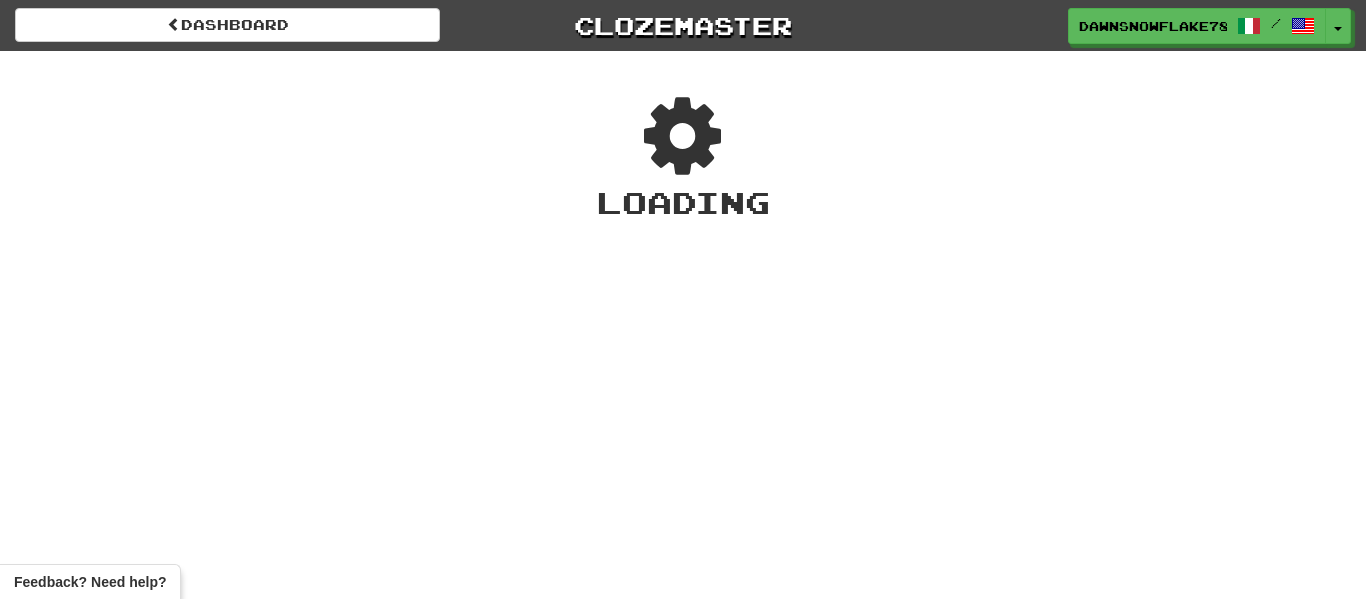 scroll, scrollTop: 0, scrollLeft: 0, axis: both 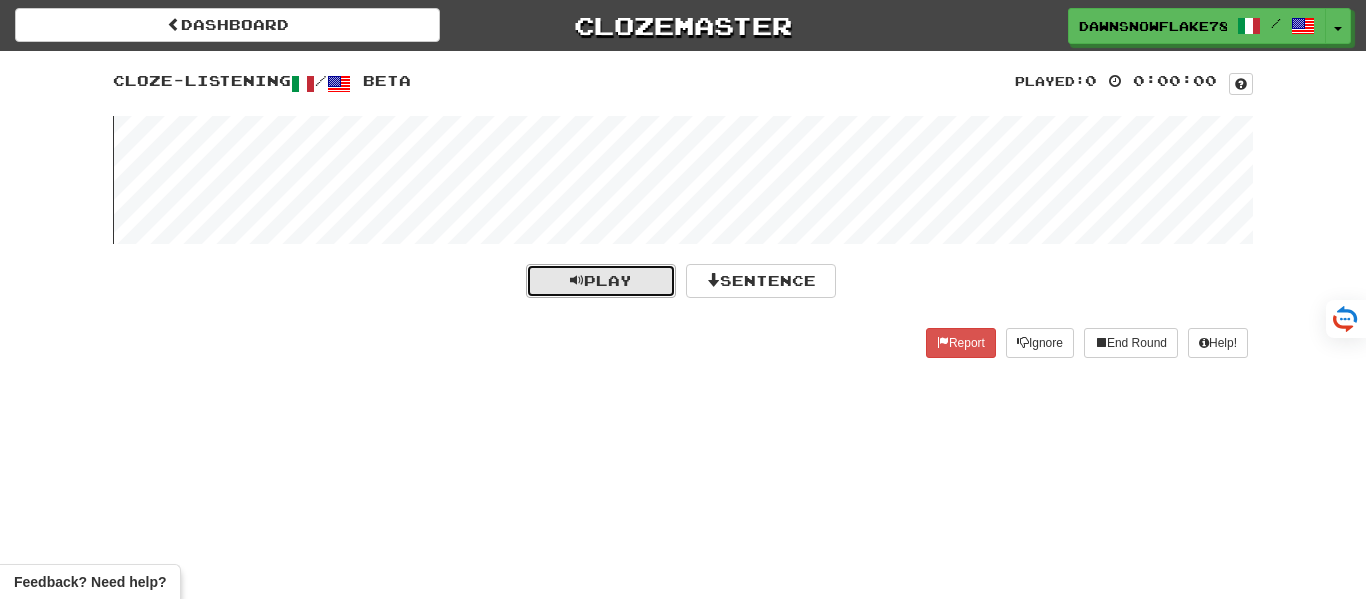 click on "Play" at bounding box center [601, 280] 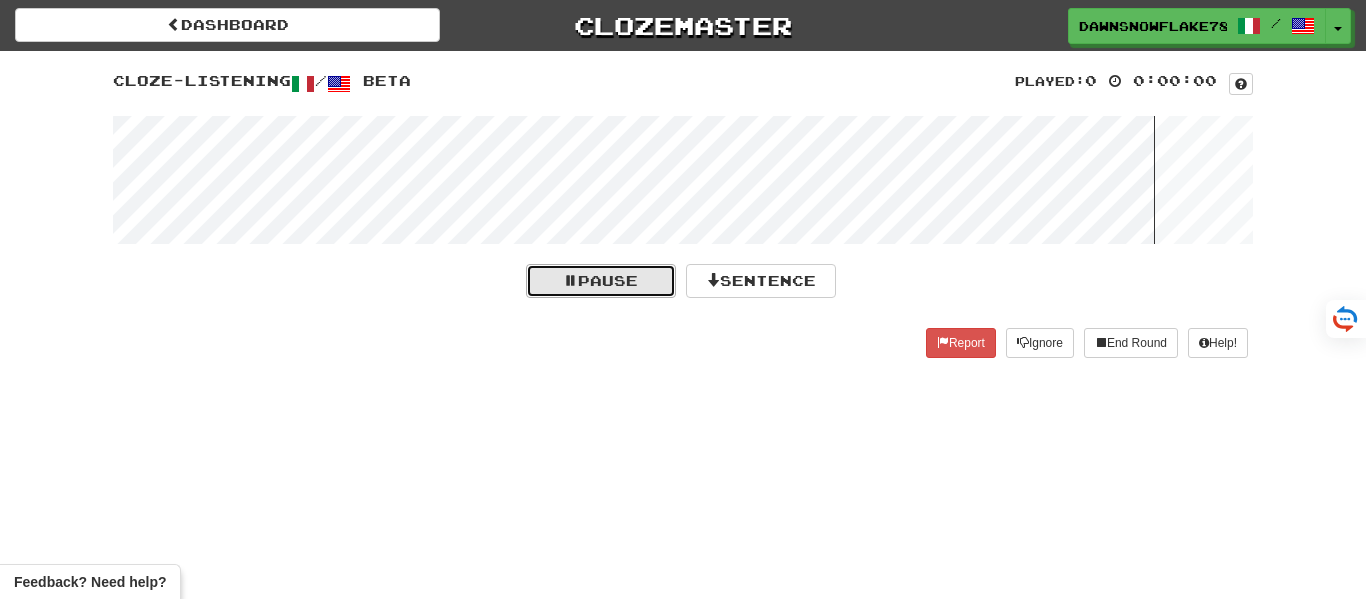 click on "Pause" at bounding box center (601, 280) 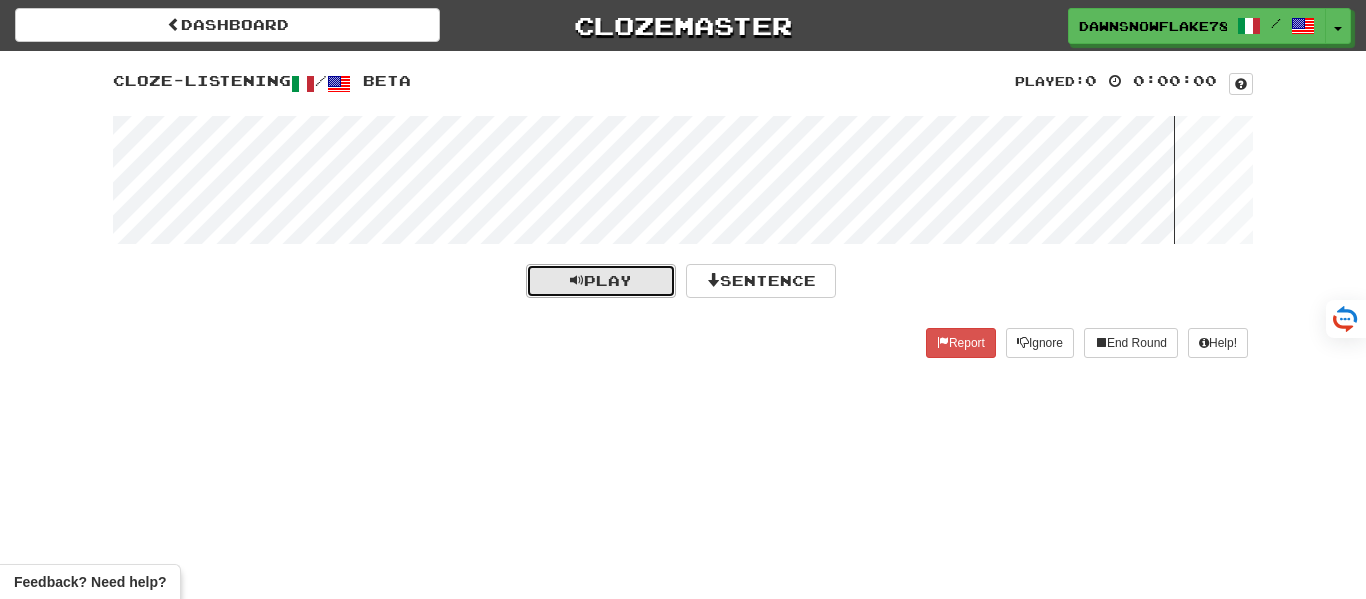 click on "Play" at bounding box center [601, 280] 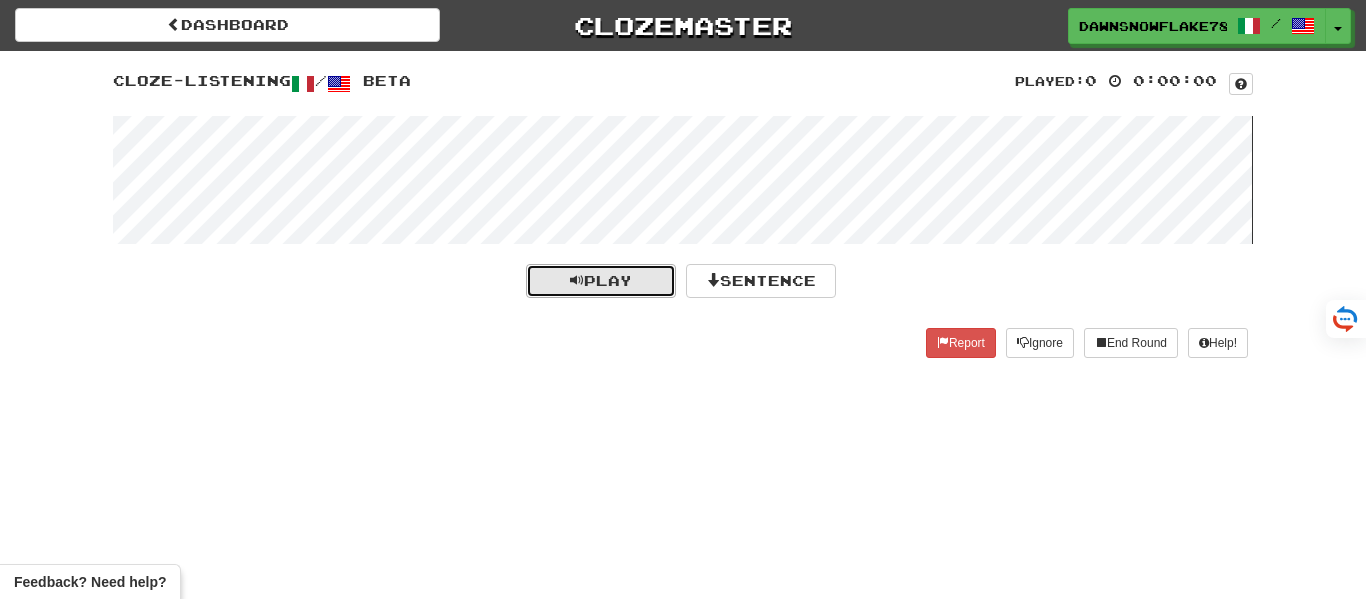 click on "Play" at bounding box center [601, 280] 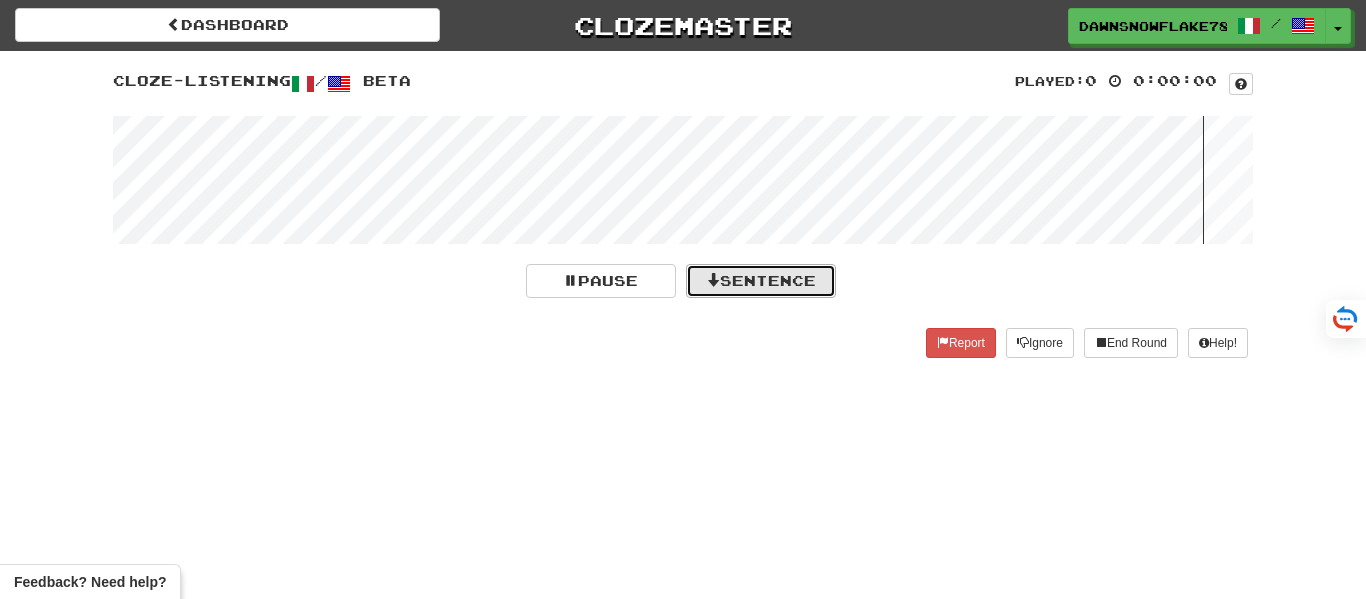 click on "Sentence" at bounding box center (761, 281) 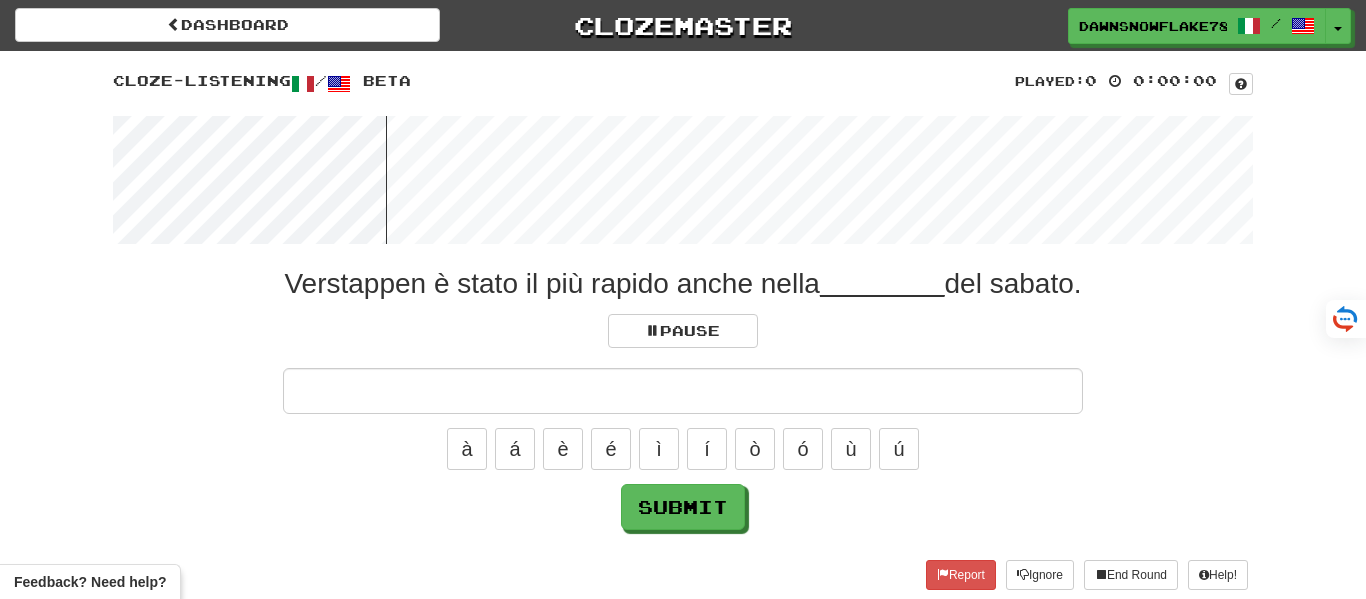 click at bounding box center [683, 391] 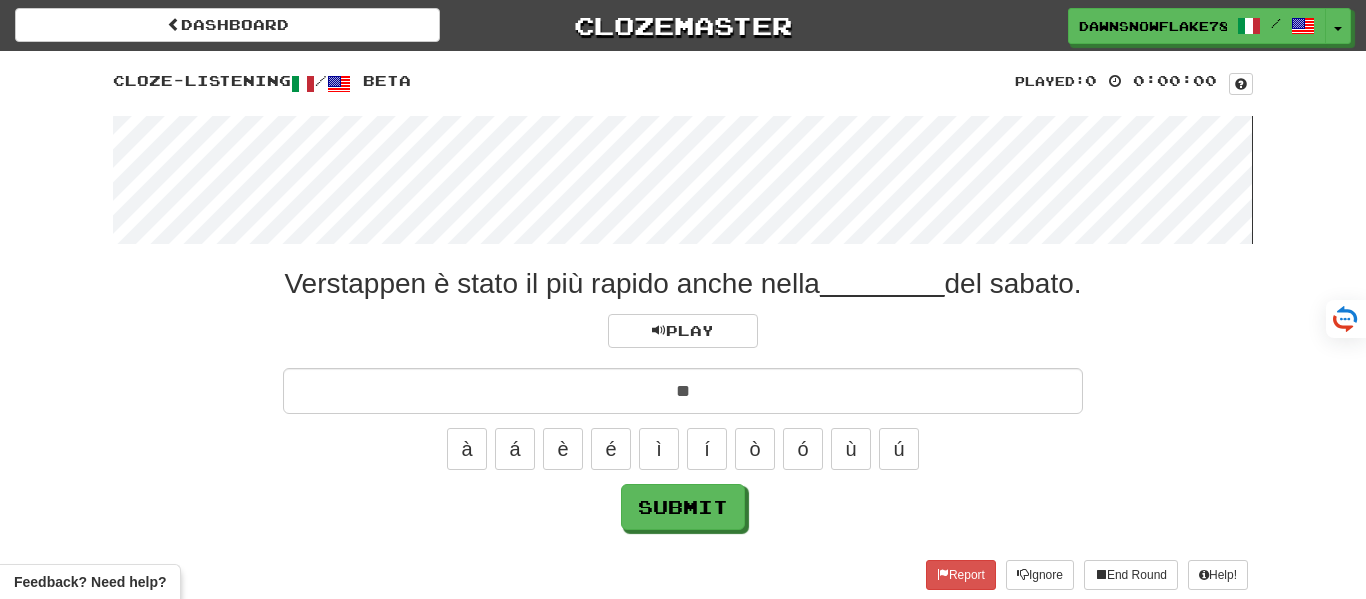 click at bounding box center [683, 180] 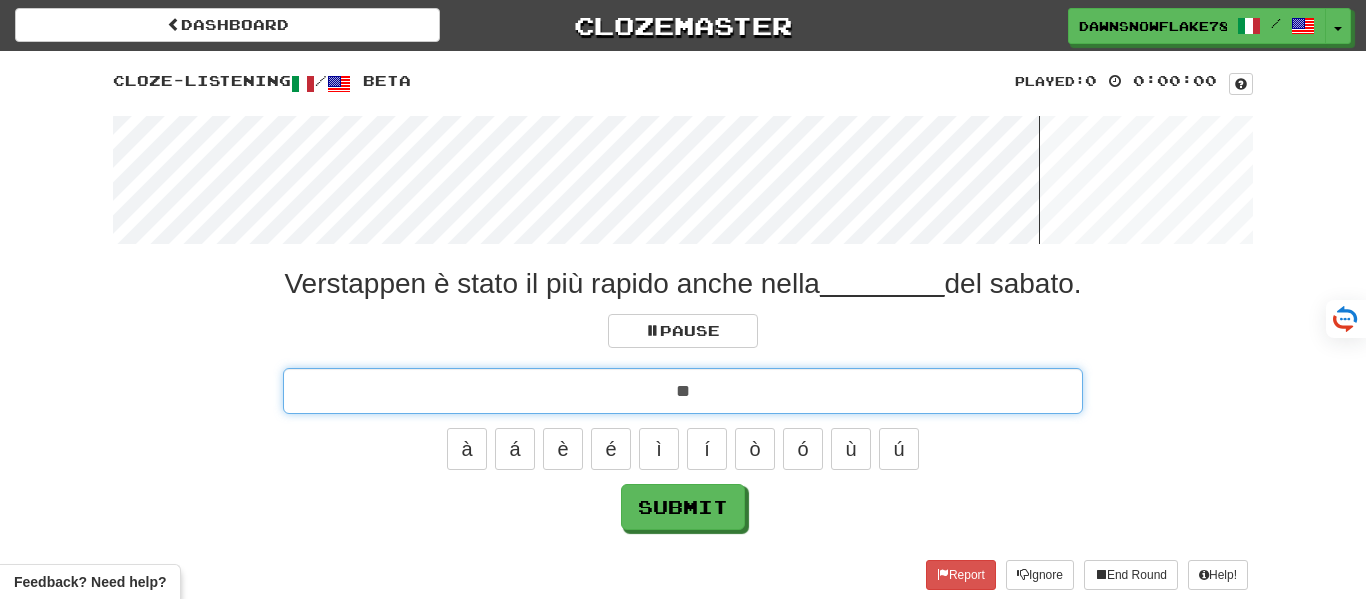 click on "**" at bounding box center (683, 391) 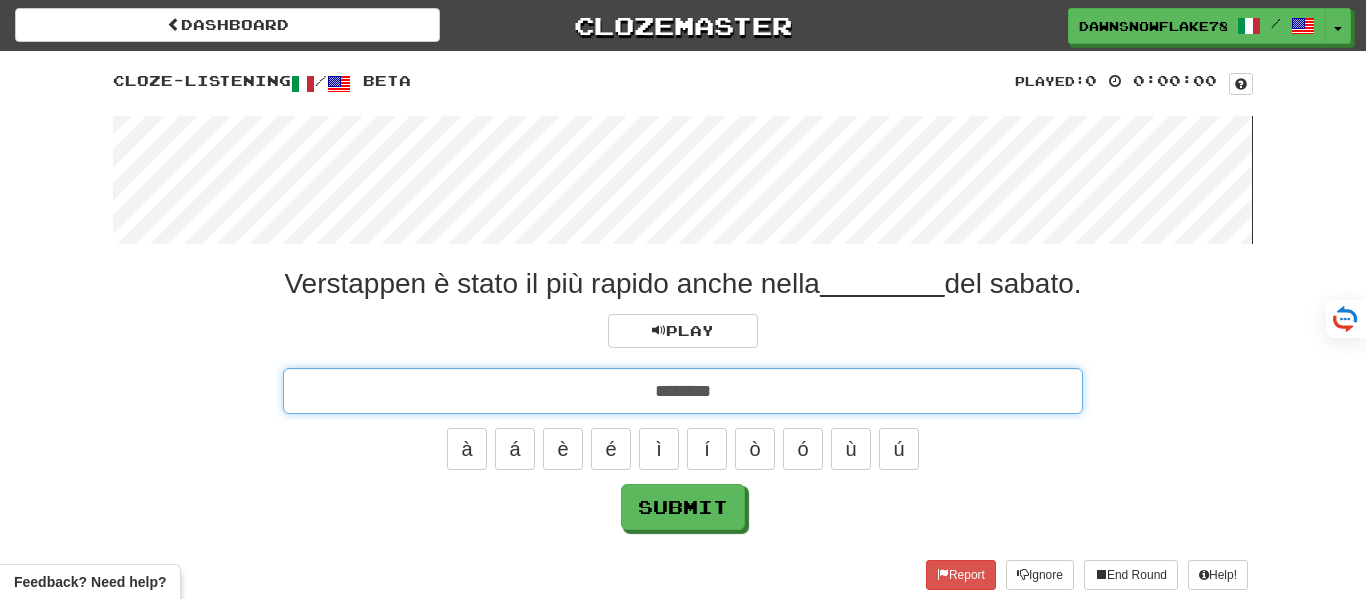 type on "********" 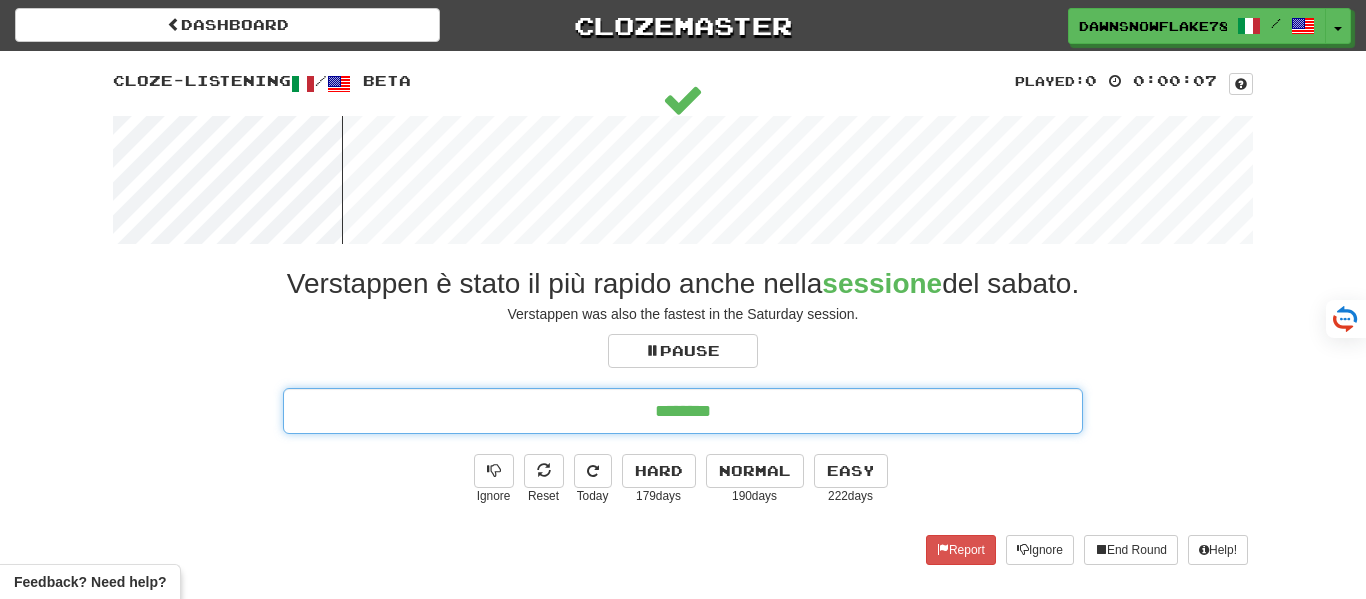 click on "********" at bounding box center (683, 411) 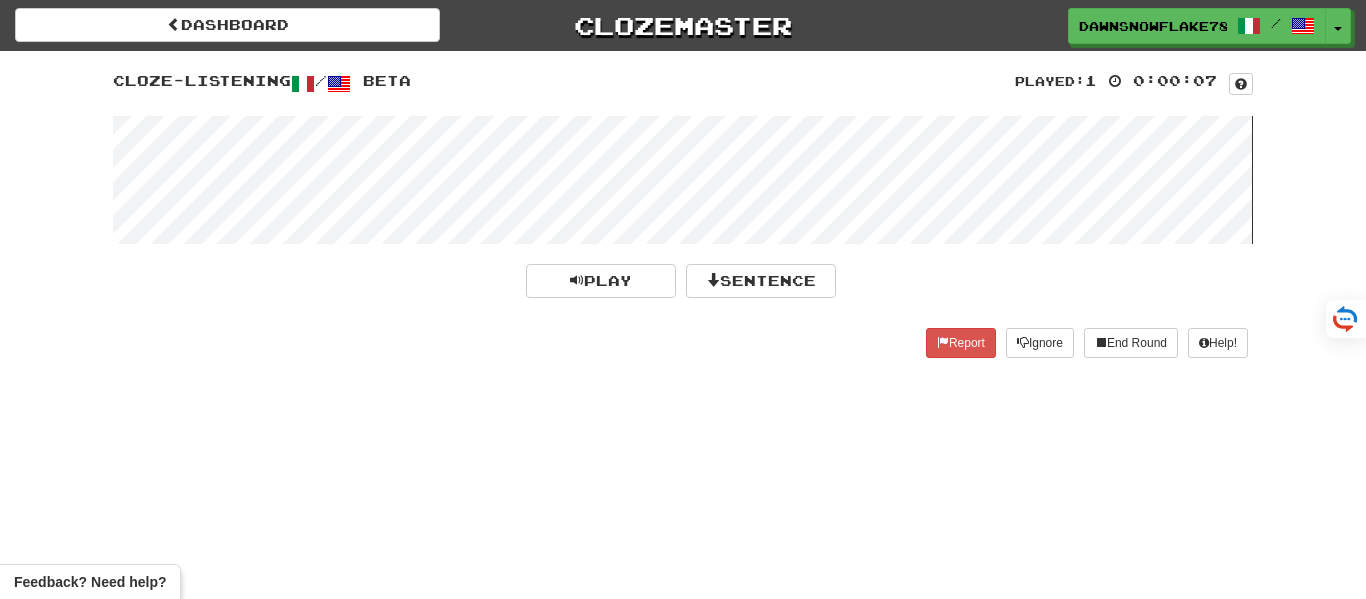 click at bounding box center (683, 180) 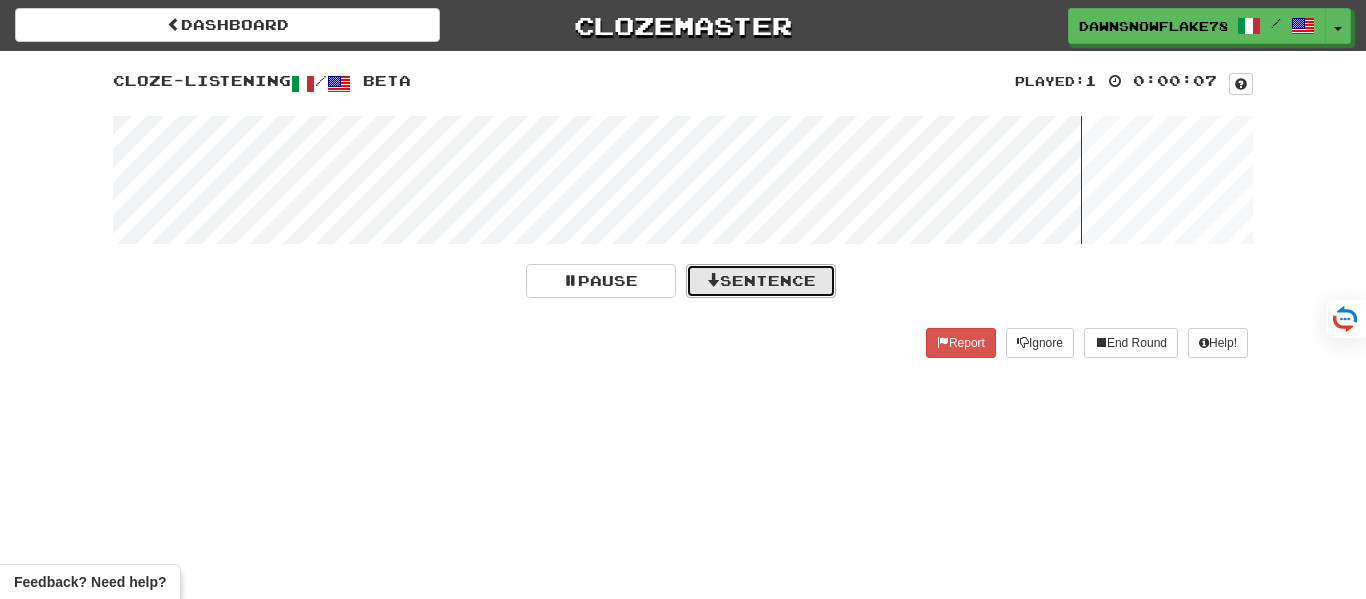 click on "Sentence" at bounding box center [761, 281] 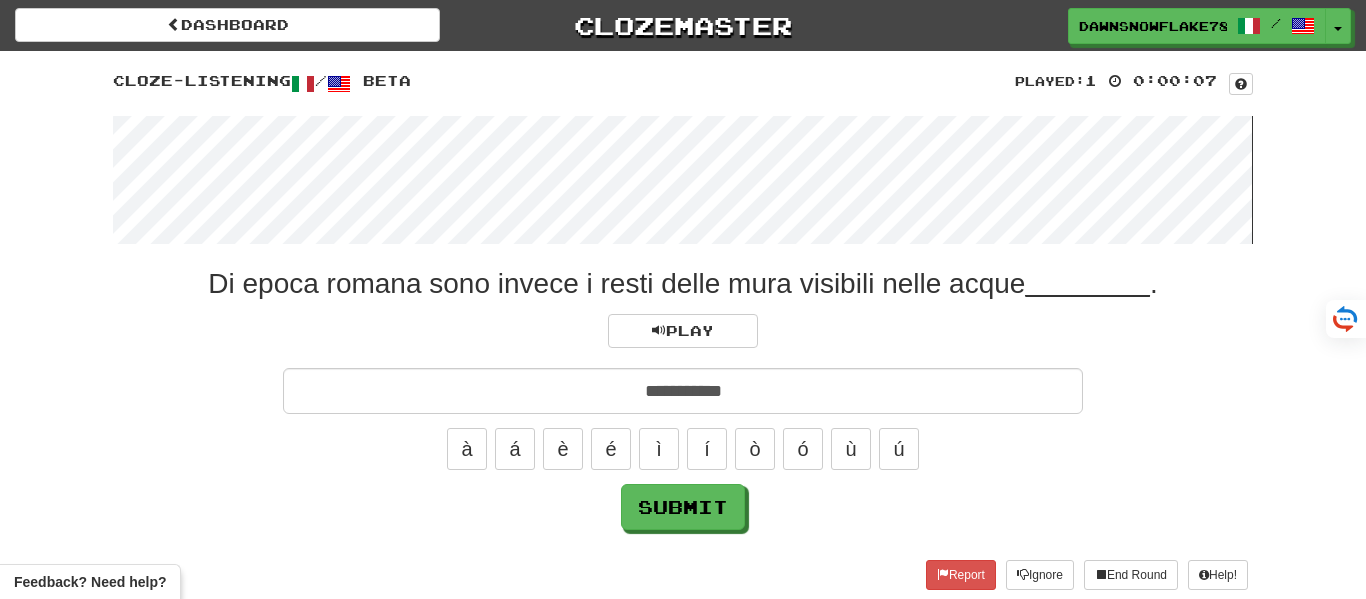 type on "**********" 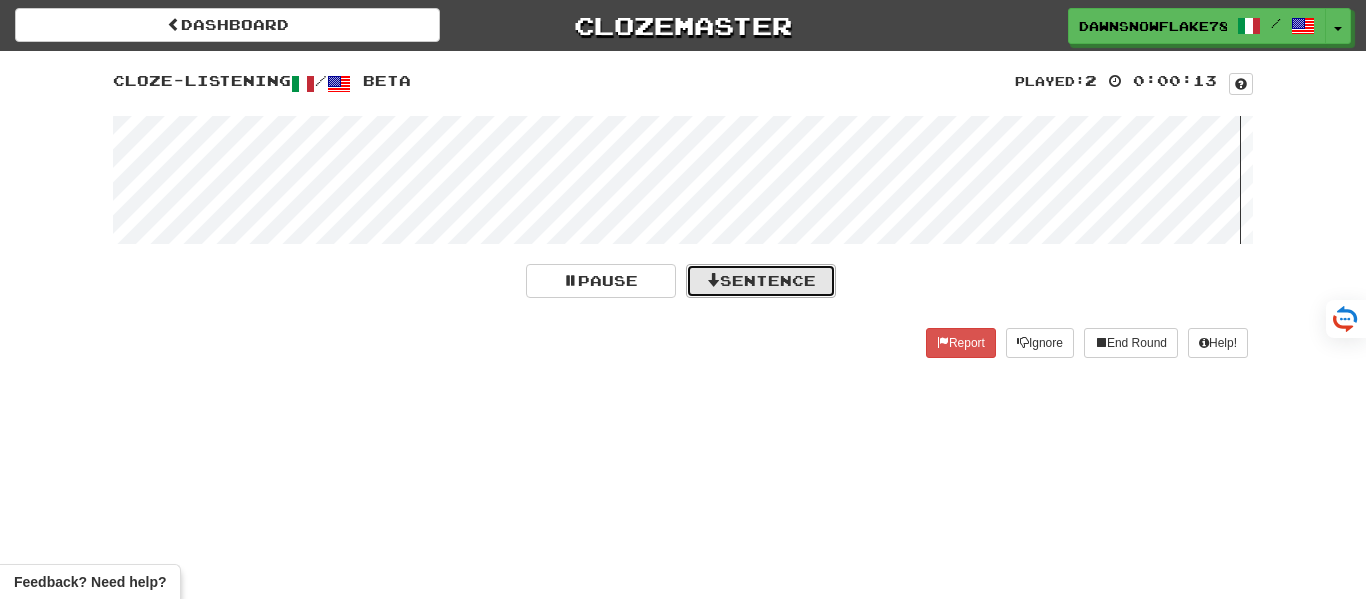 click on "Sentence" at bounding box center [761, 281] 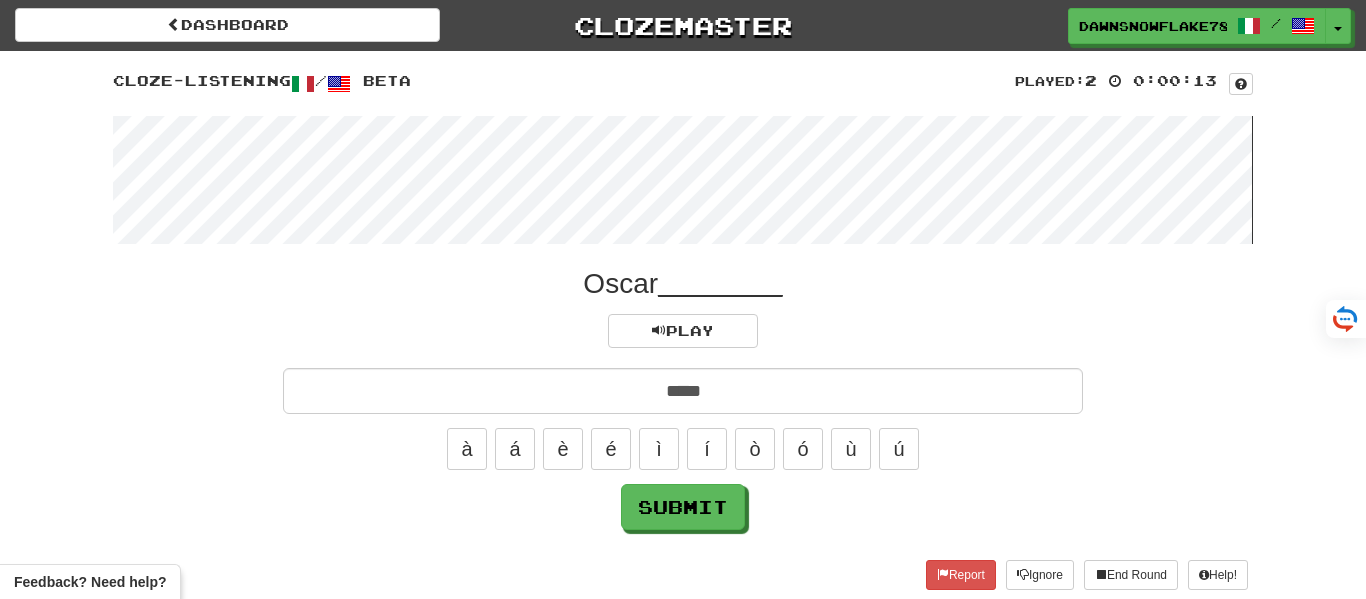 type on "*****" 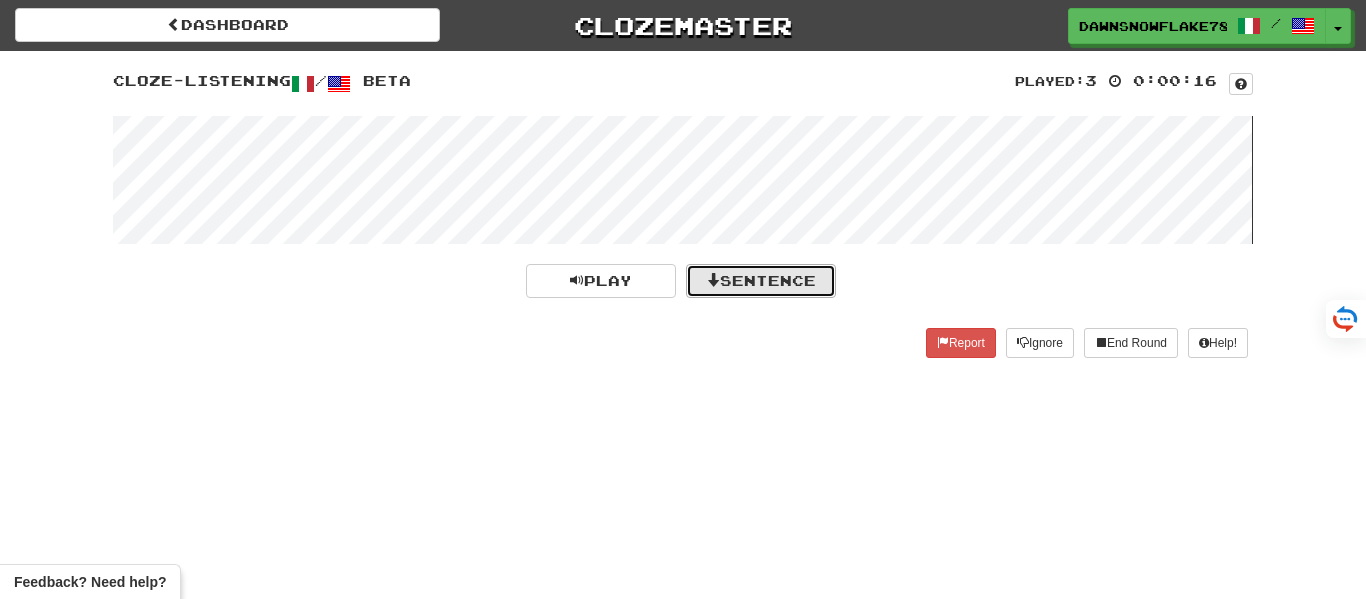 click on "Sentence" at bounding box center [761, 281] 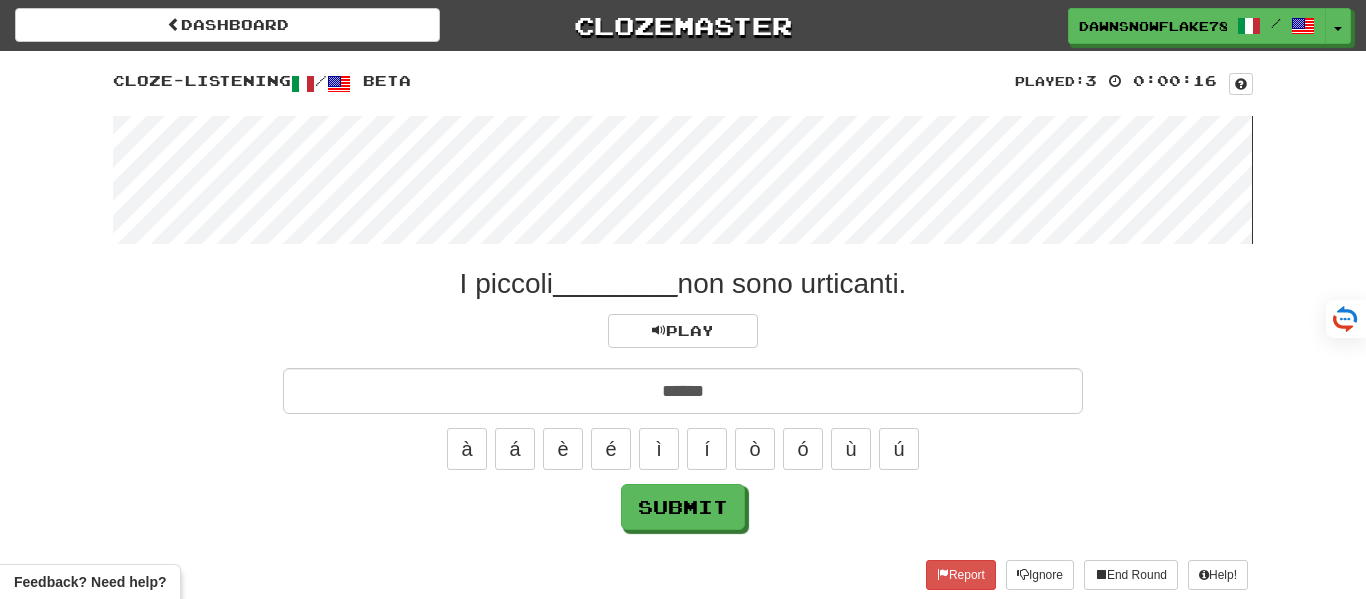click at bounding box center [683, 180] 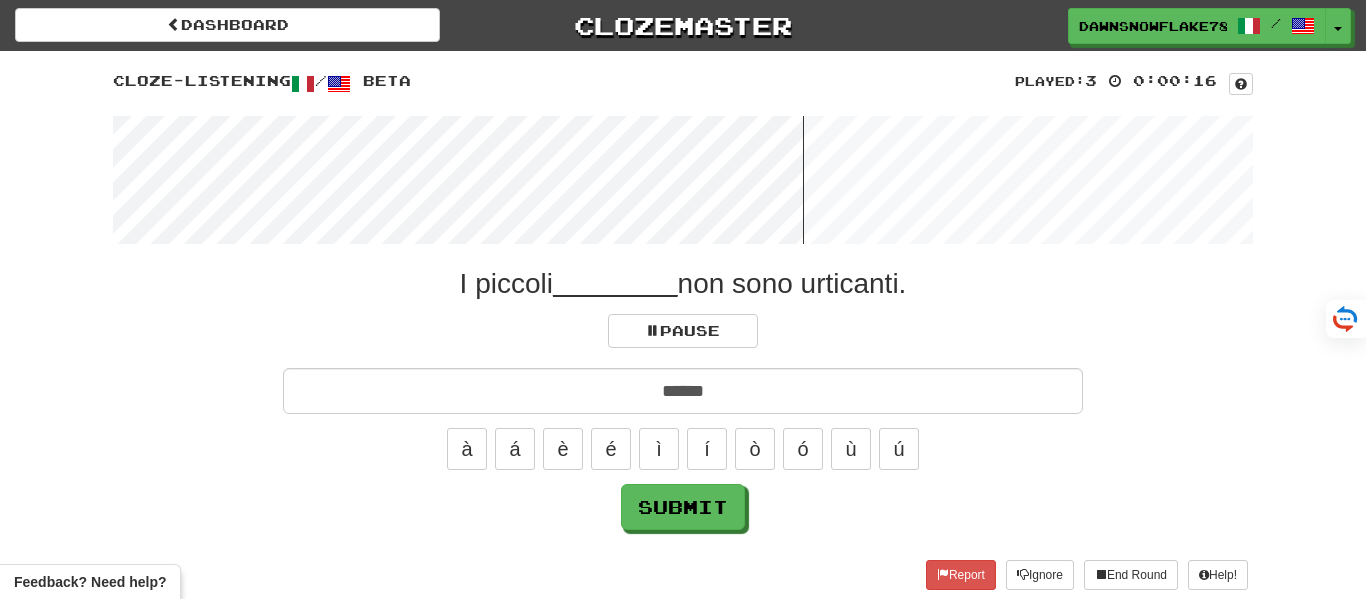 click at bounding box center (683, 180) 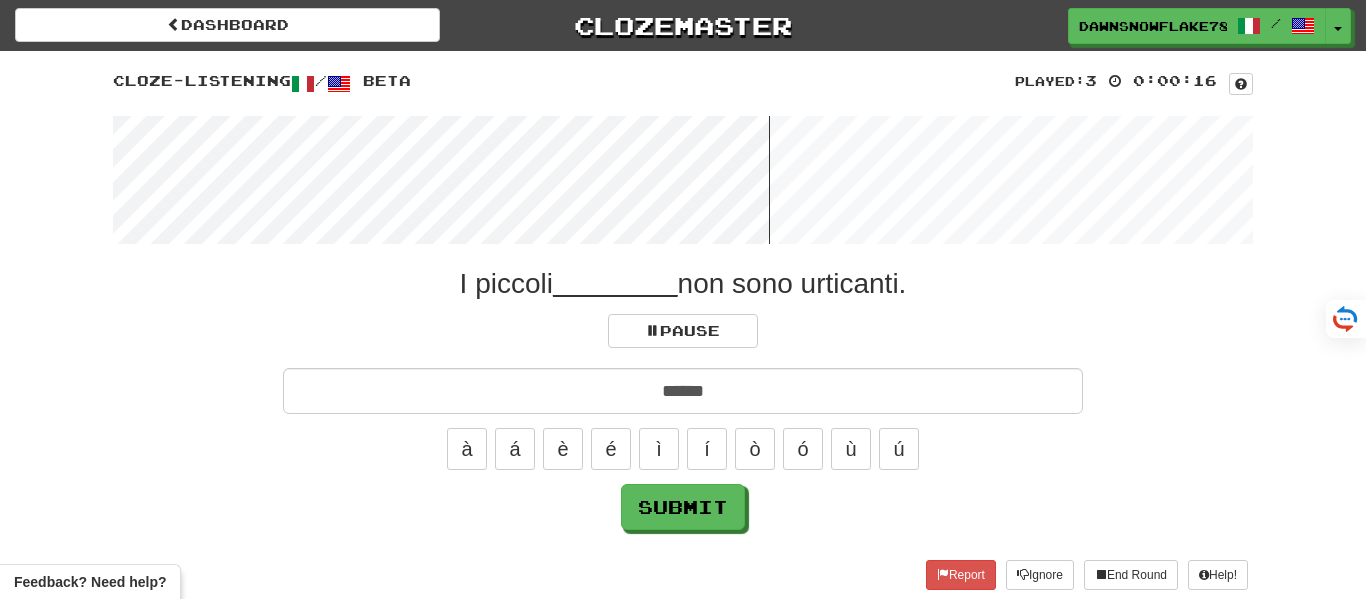 click at bounding box center (683, 180) 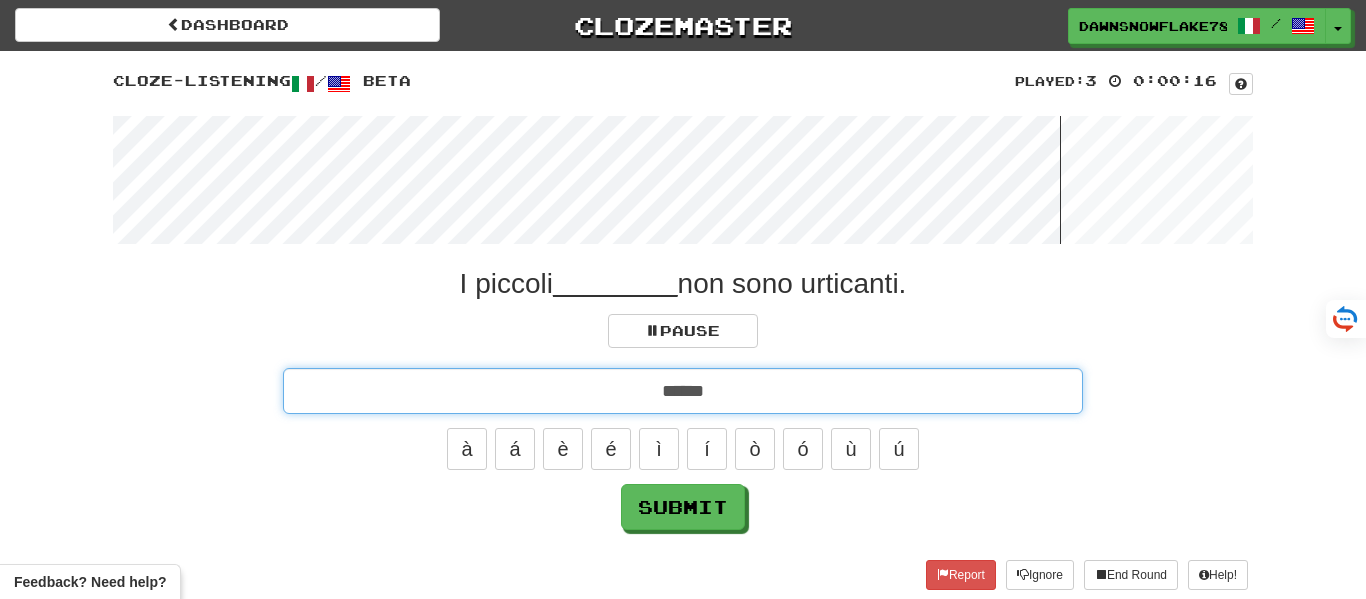 click on "******" at bounding box center (683, 391) 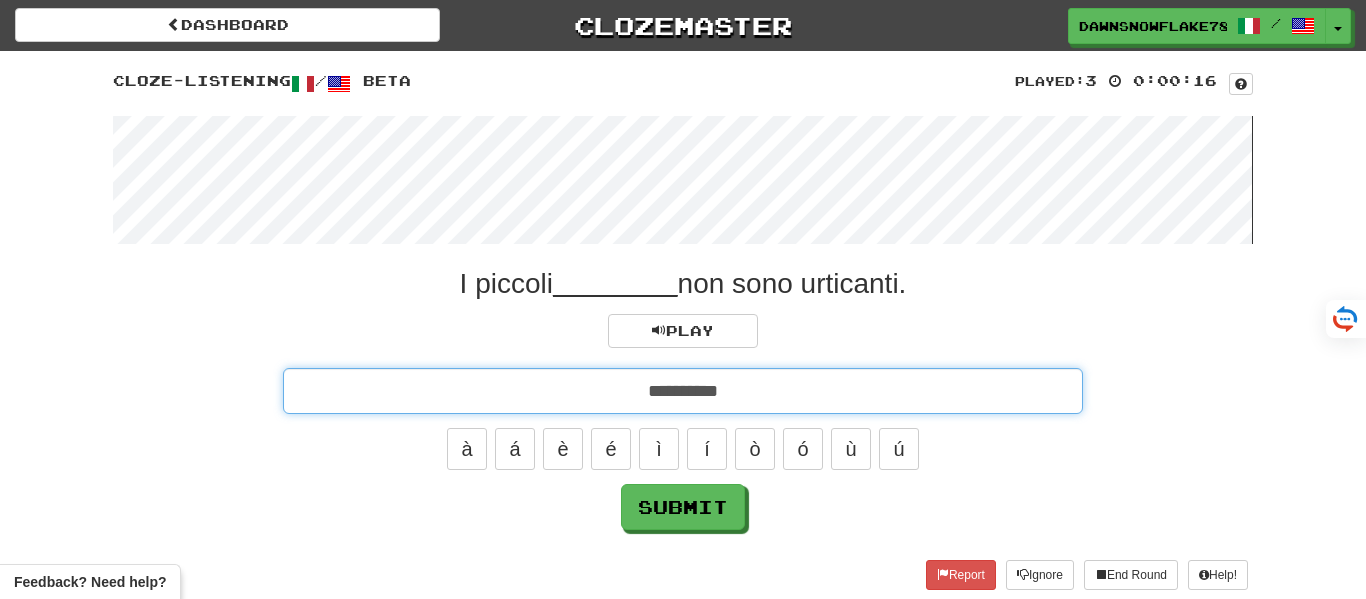 type on "**********" 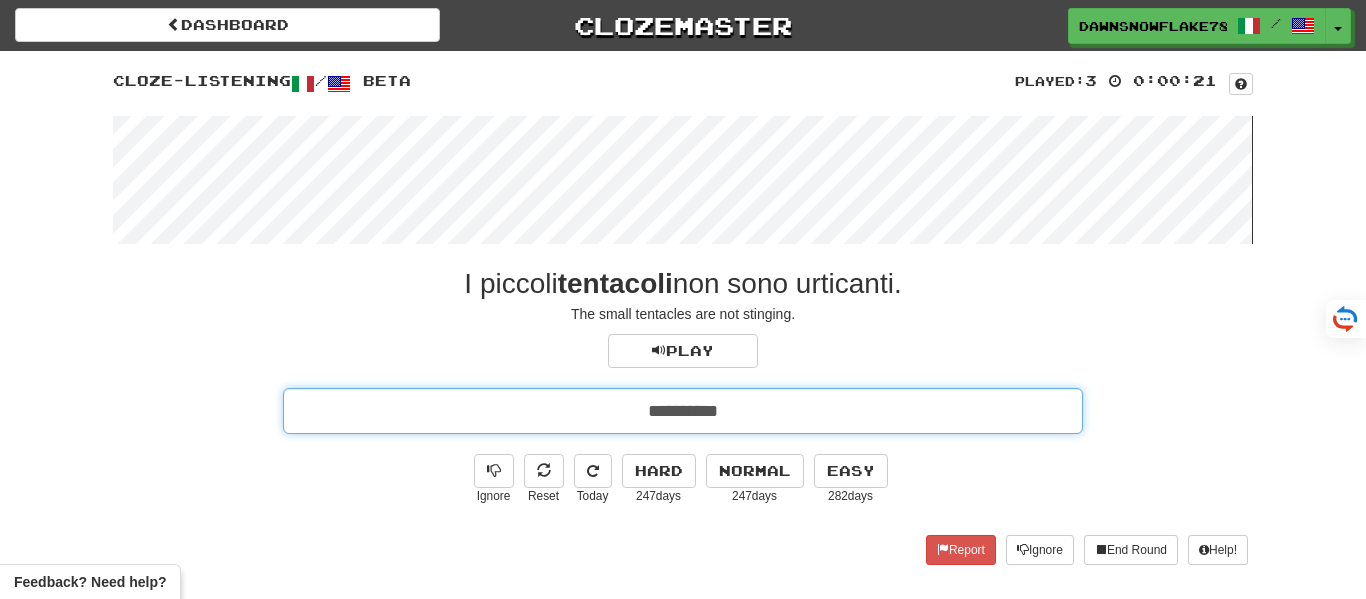 click on "**********" at bounding box center [683, 411] 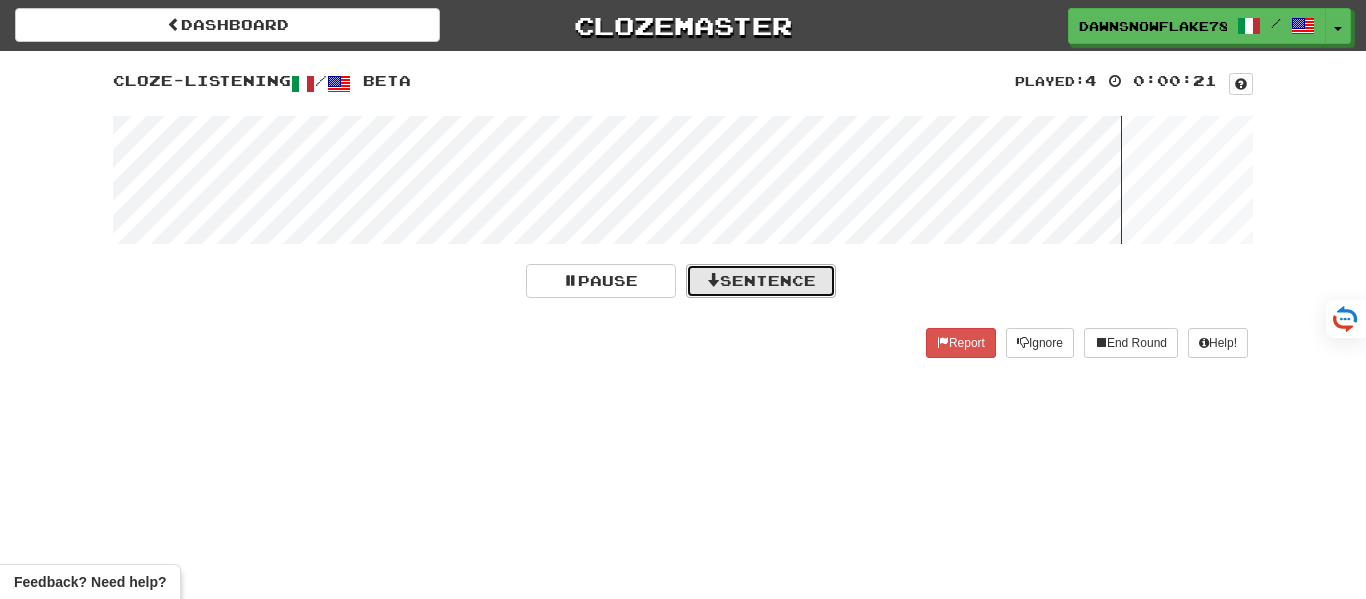 click on "Sentence" at bounding box center [761, 281] 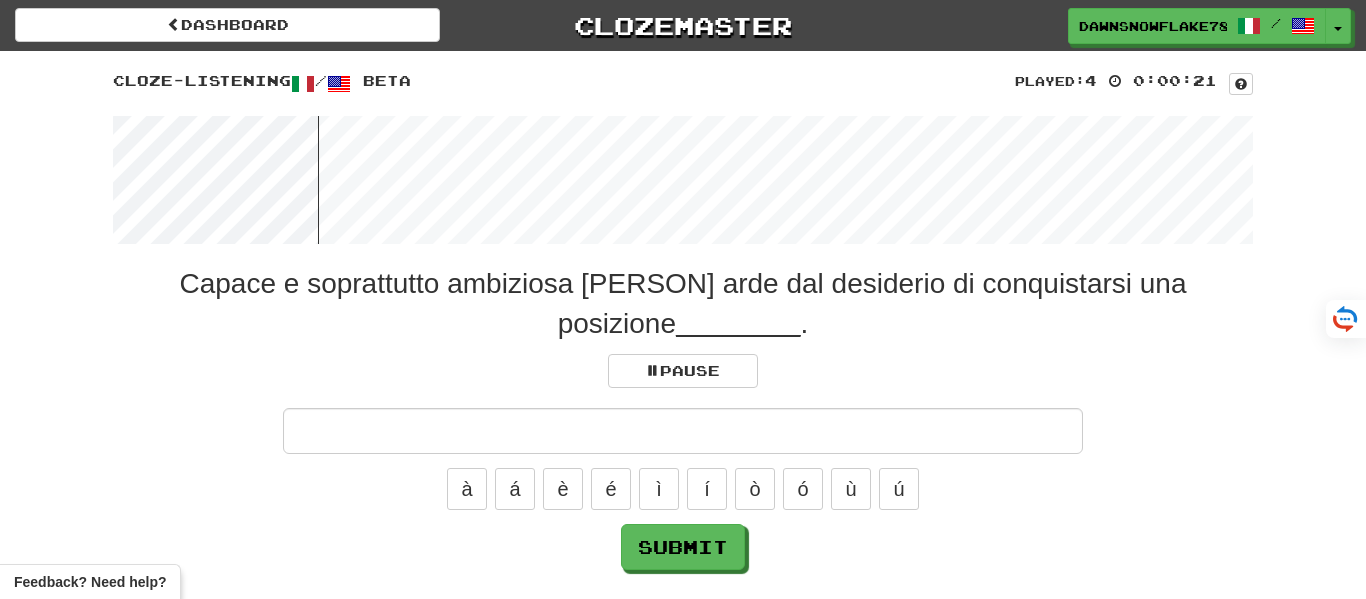 click at bounding box center (683, 431) 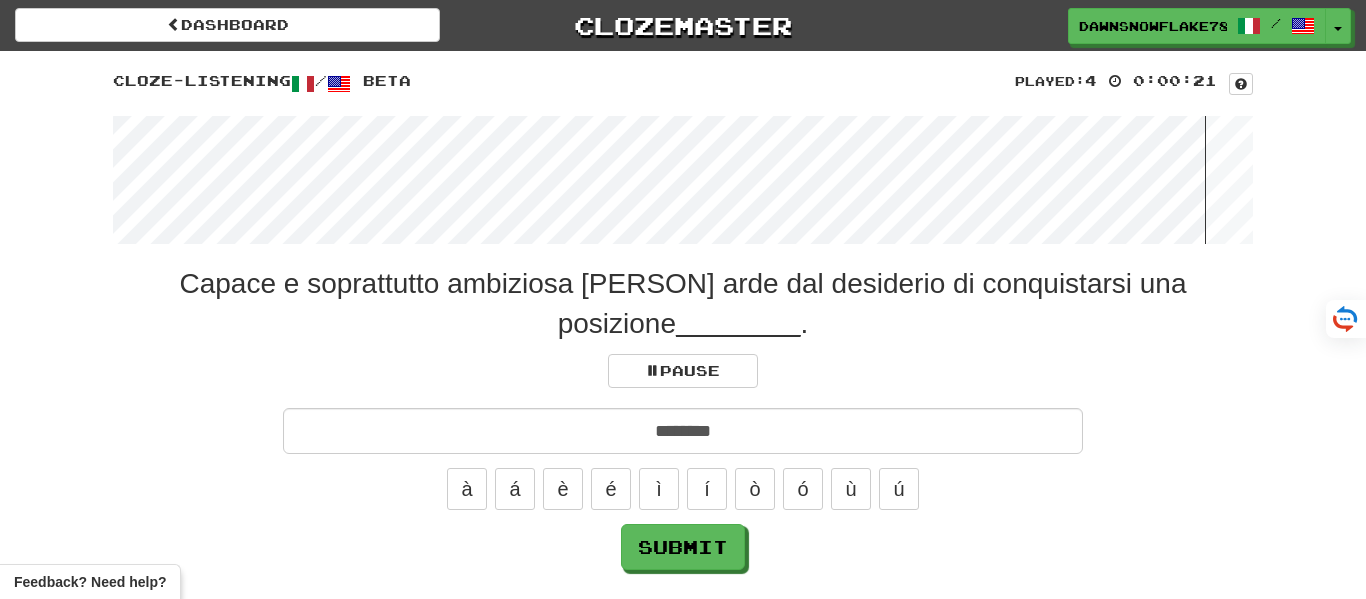 type on "********" 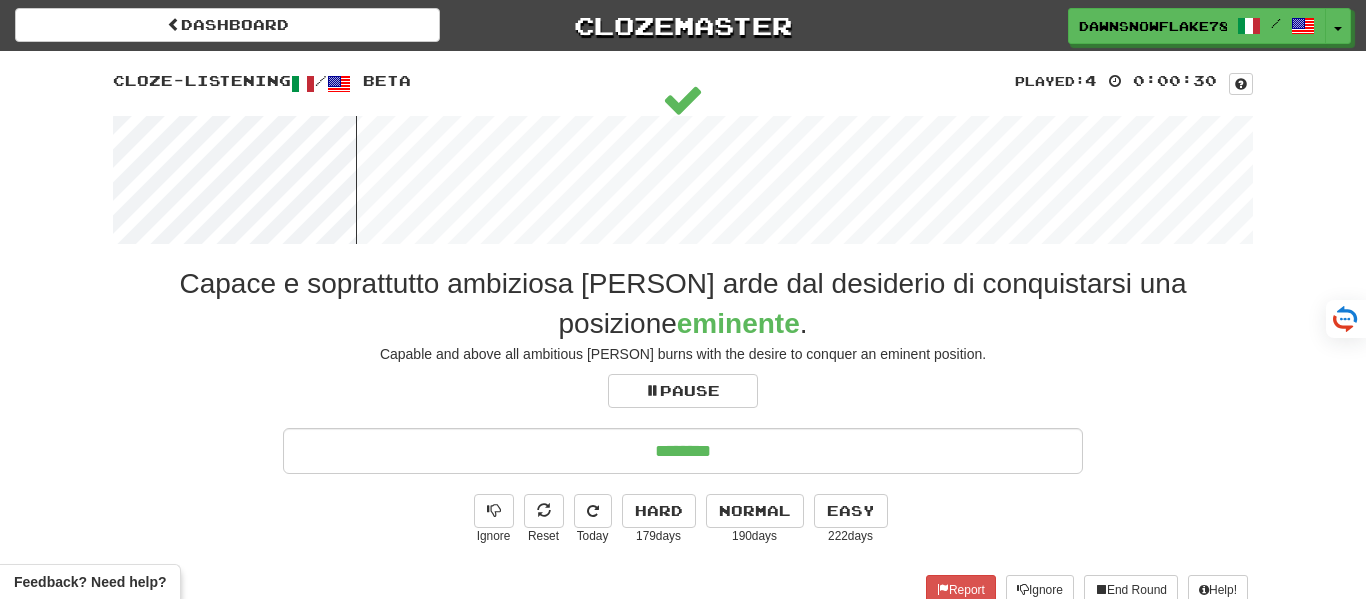 click on "********" at bounding box center (683, 451) 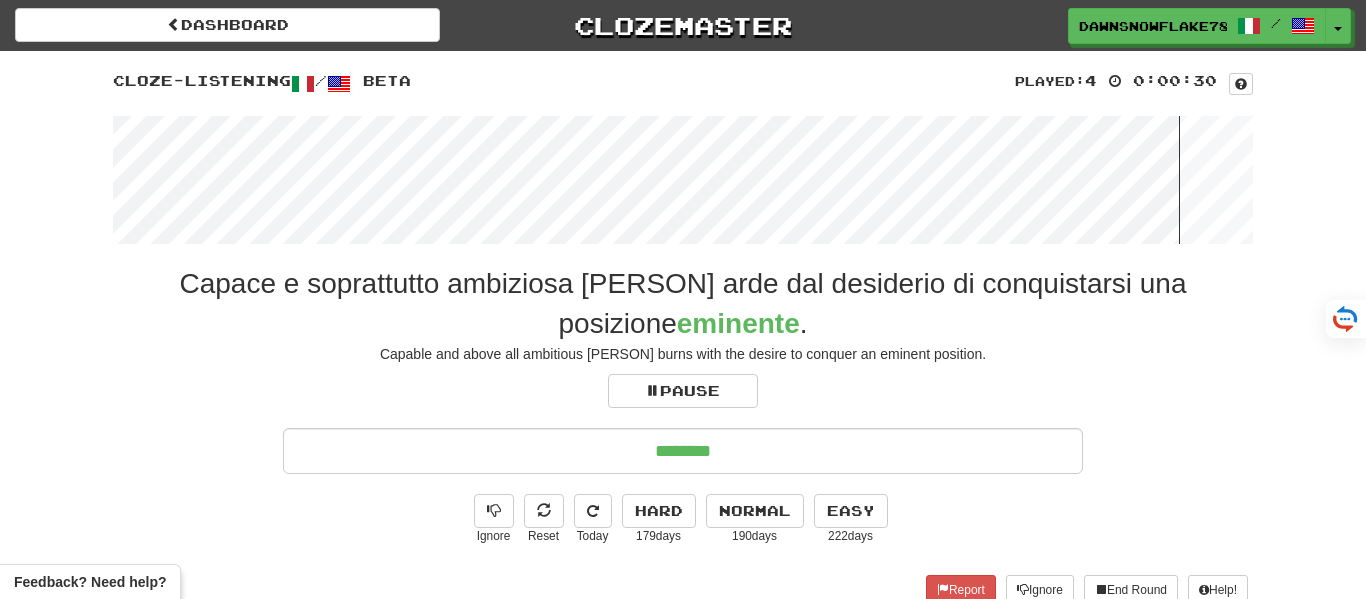 click on "********" at bounding box center (683, 451) 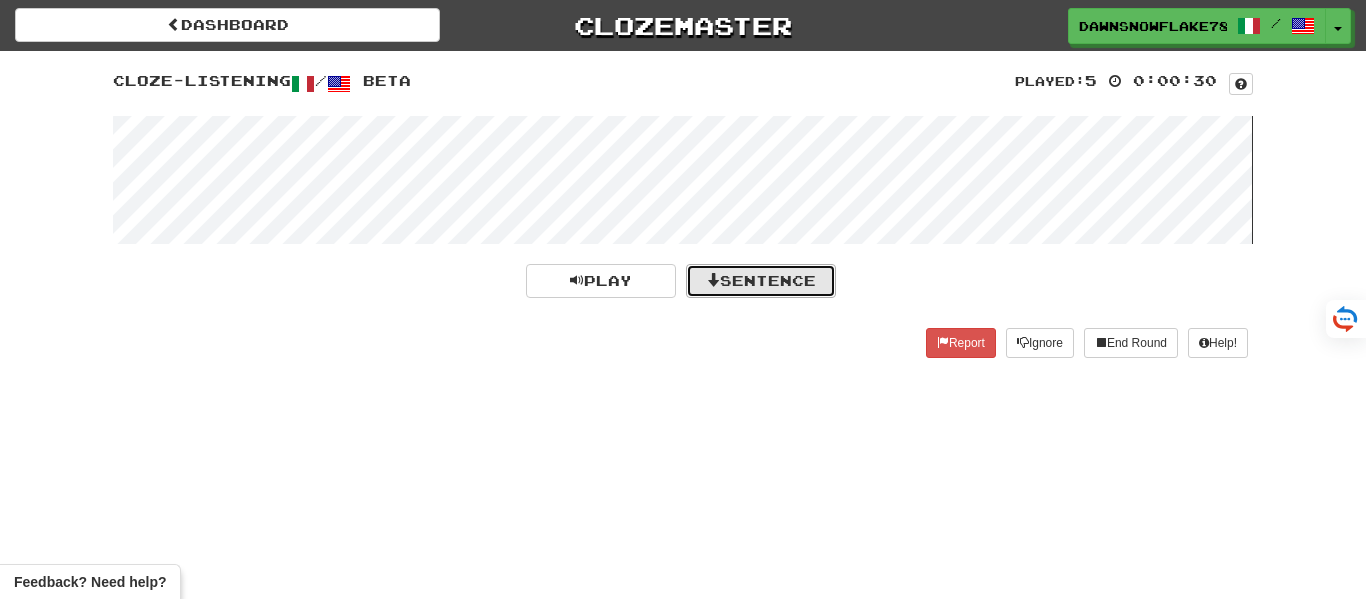 click on "Sentence" at bounding box center (761, 281) 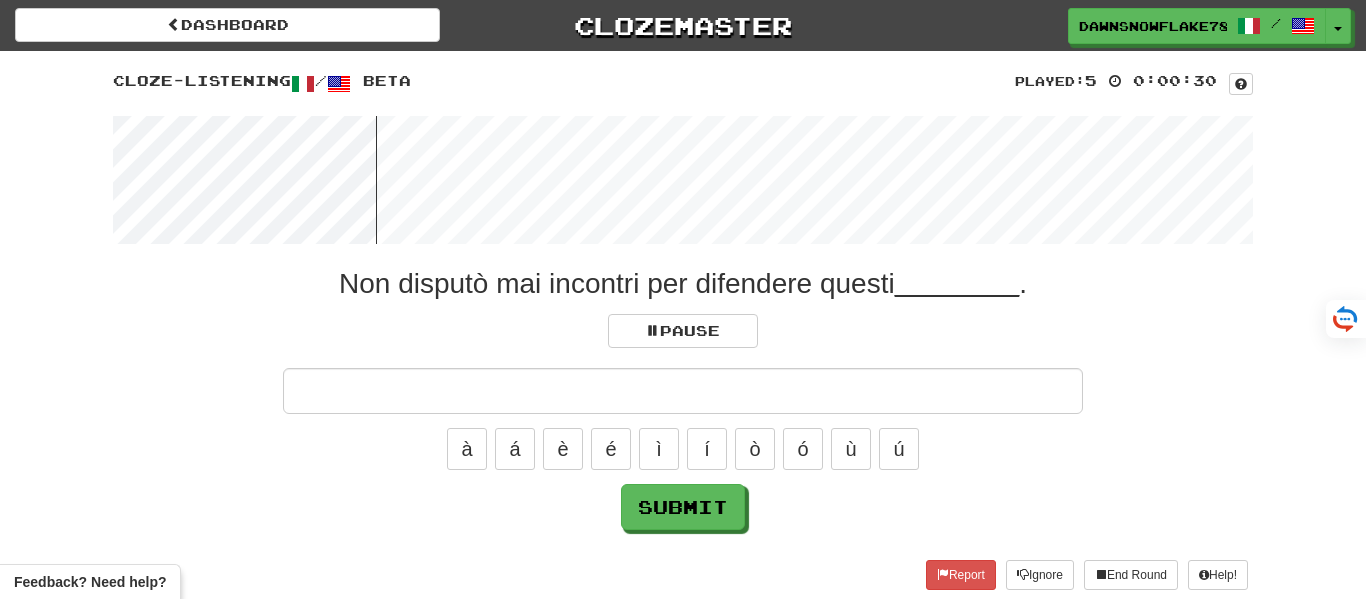 click at bounding box center (683, 391) 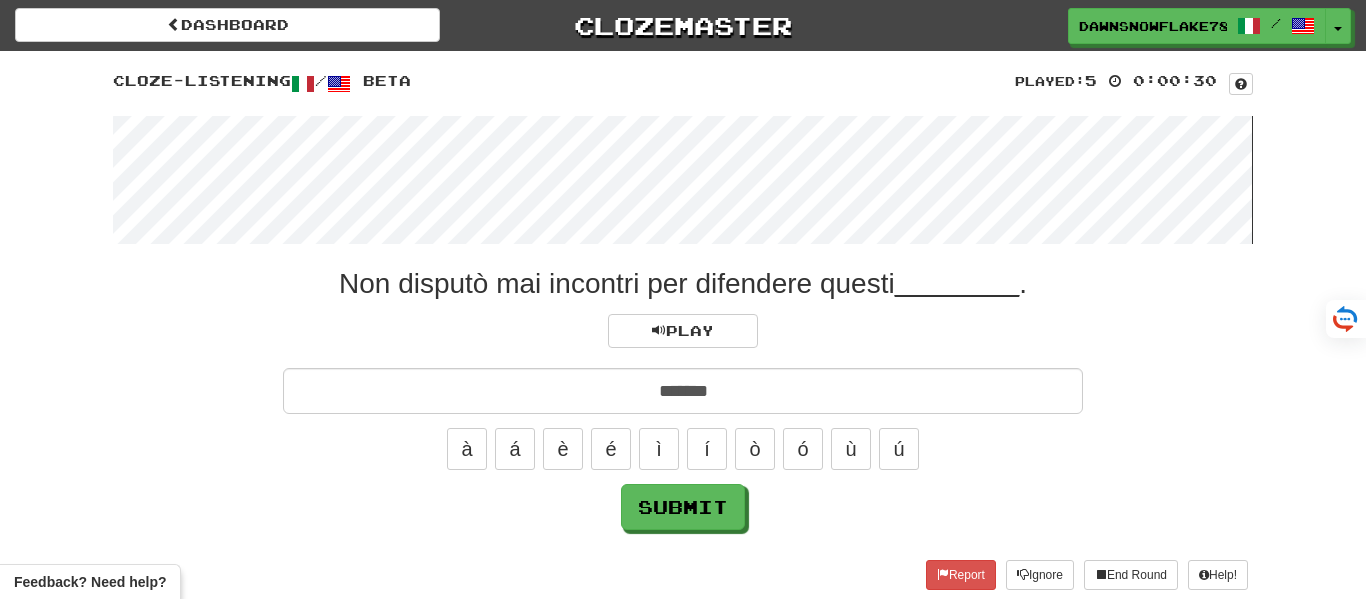 type on "*******" 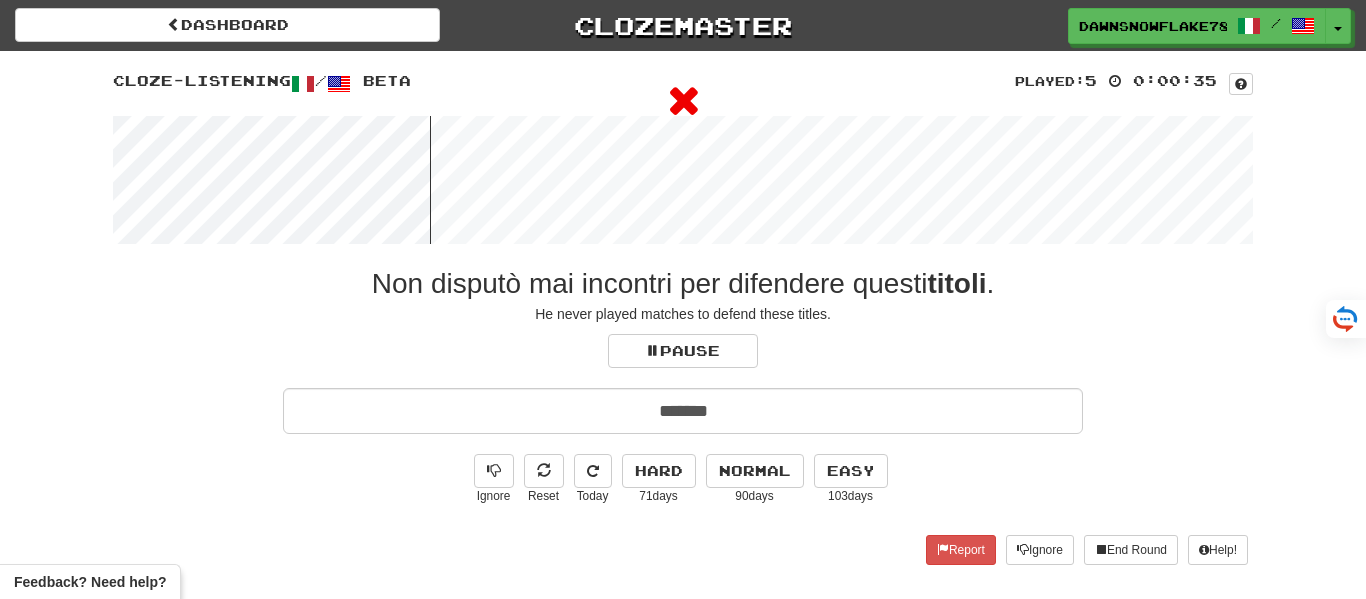 click on "Played:  5     0:00:35   Cloze-Listening   /    Beta Non disputò mai incontri per difendere questi  titoli . He never played matches to defend these titles.  Pause ******* Ignore Reset Today Hard 71  days Normal 90  days Easy 103  days  Report  Ignore  End Round  Help!" at bounding box center [683, 323] 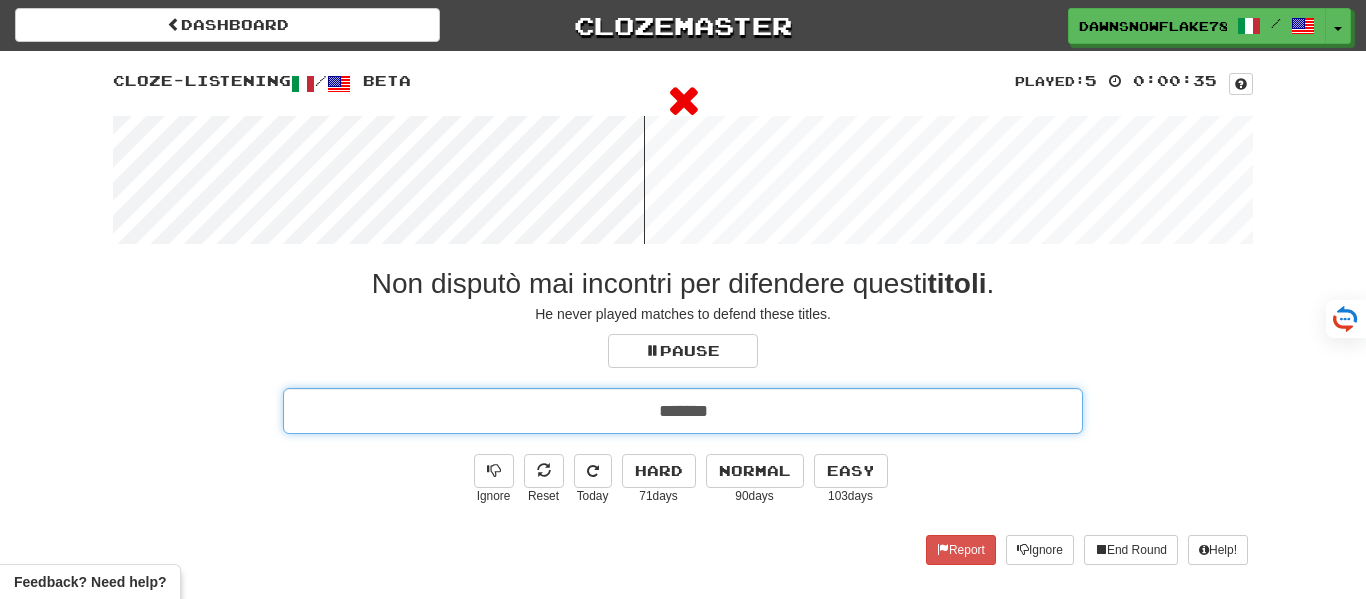 click on "*******" at bounding box center (683, 411) 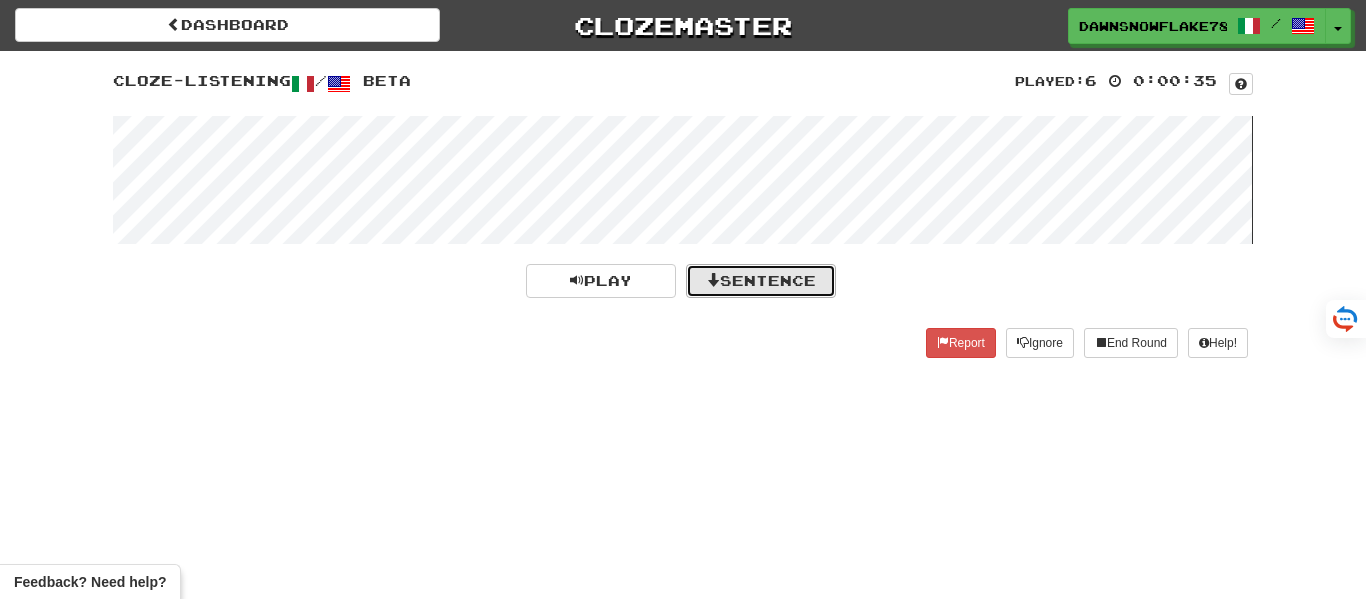 click on "Sentence" at bounding box center (761, 281) 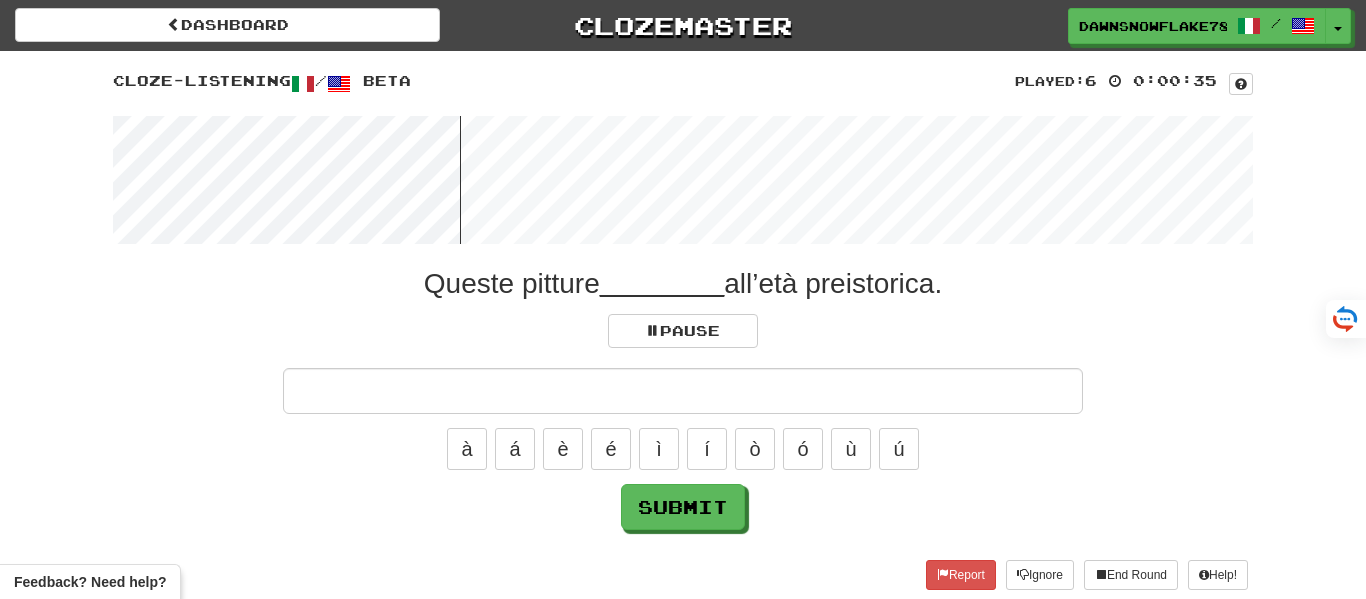 click at bounding box center [683, 391] 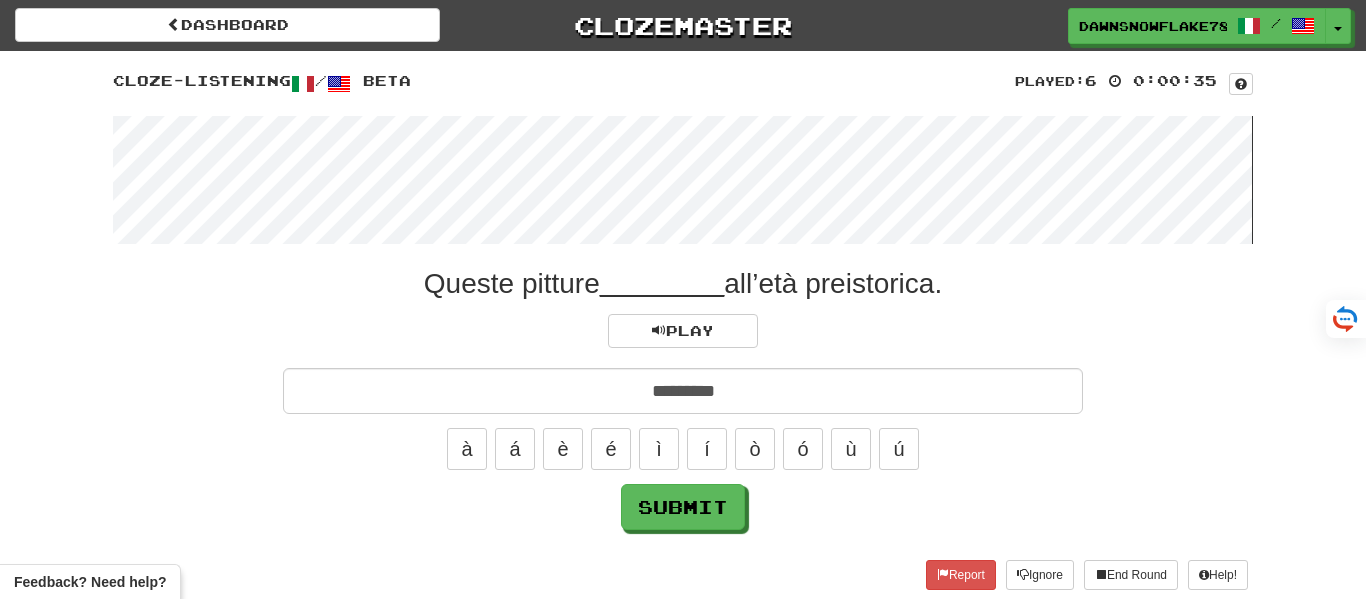 type on "*********" 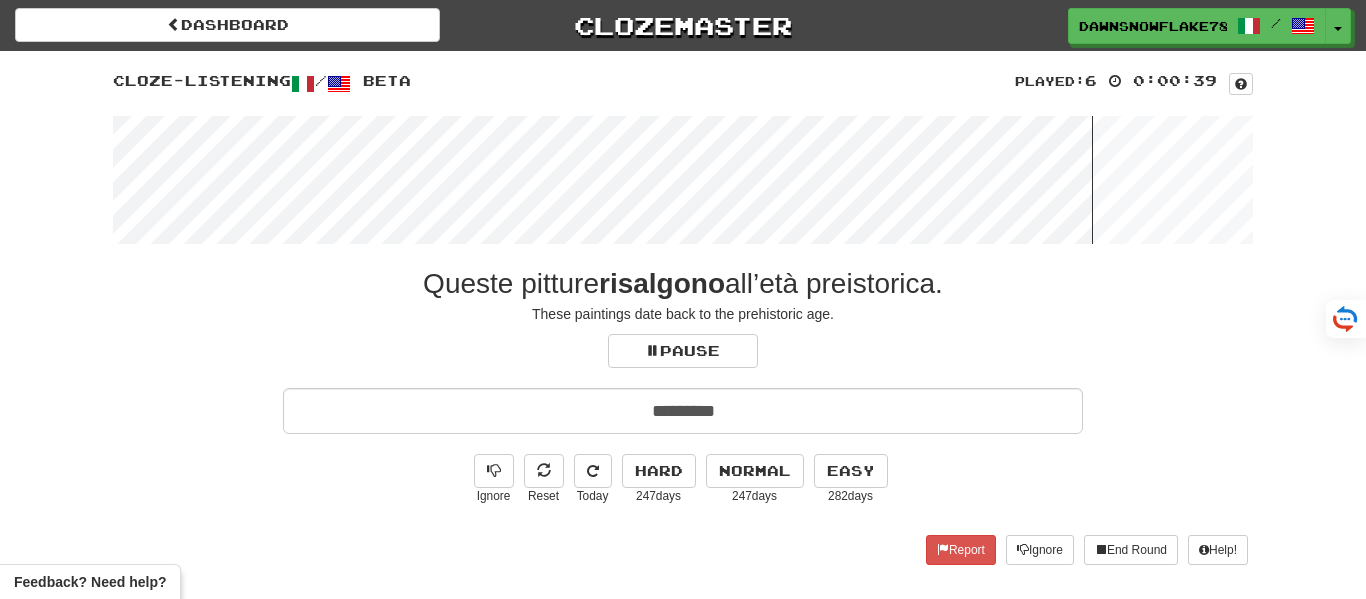 click on "*********" at bounding box center (683, 411) 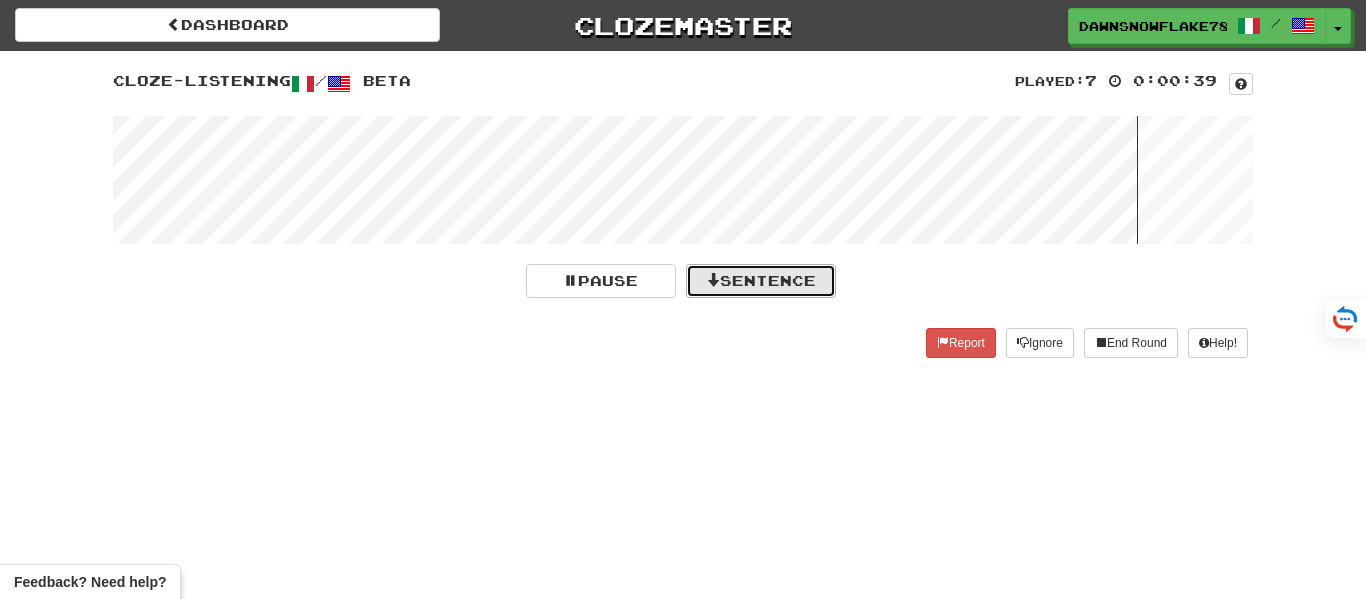 click on "Sentence" at bounding box center (761, 281) 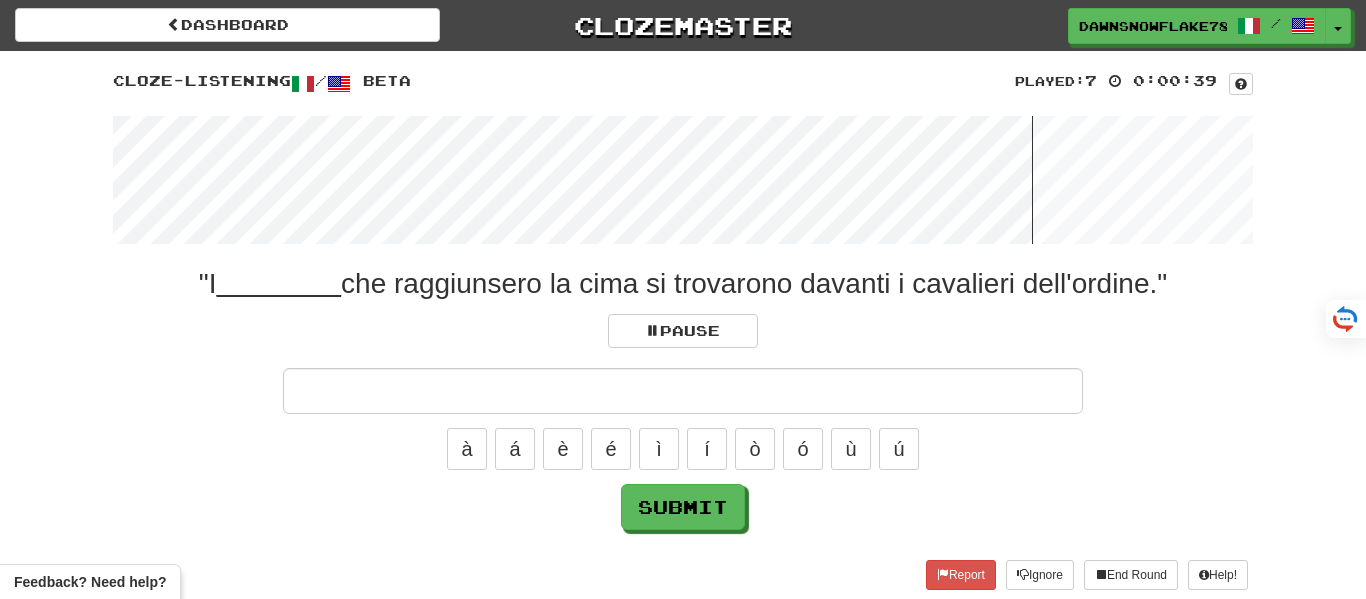 click at bounding box center [683, 180] 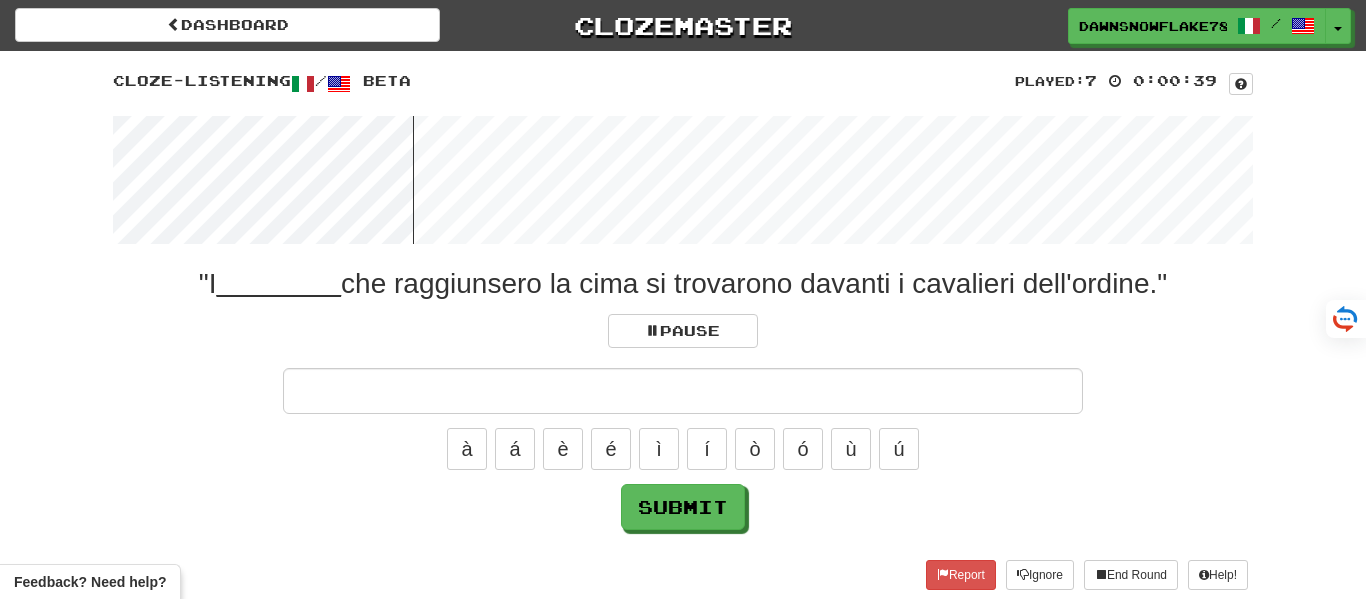 click at bounding box center (683, 180) 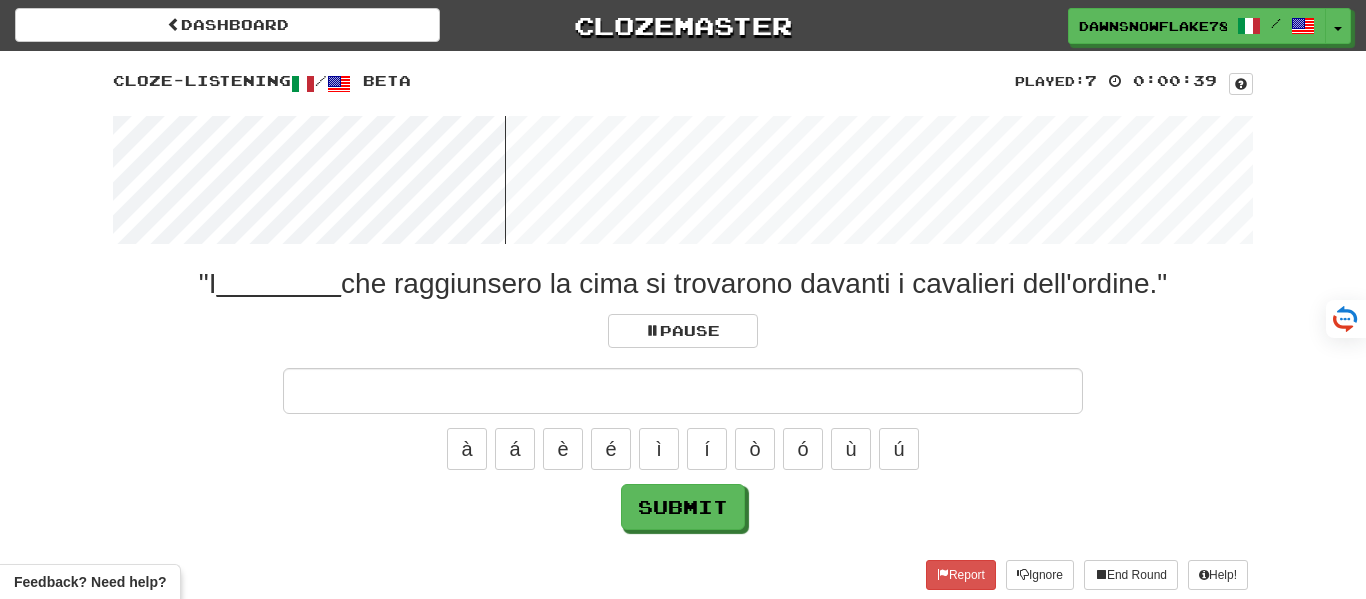 click at bounding box center (683, 180) 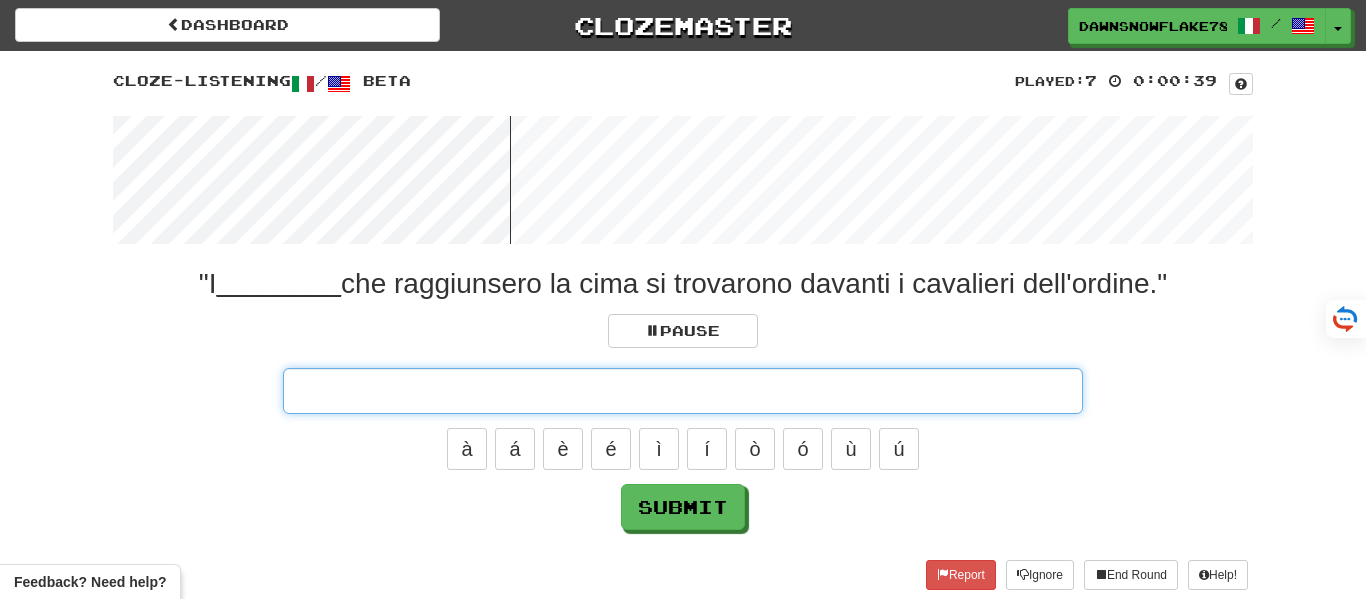 click at bounding box center (683, 391) 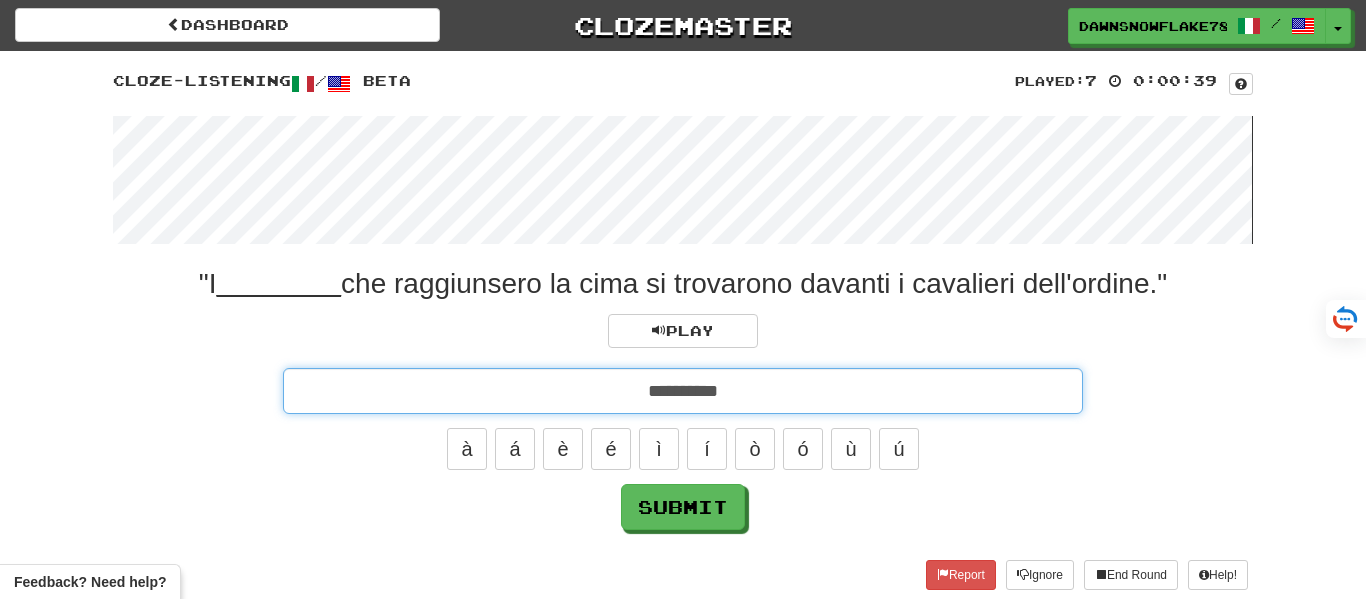 type on "**********" 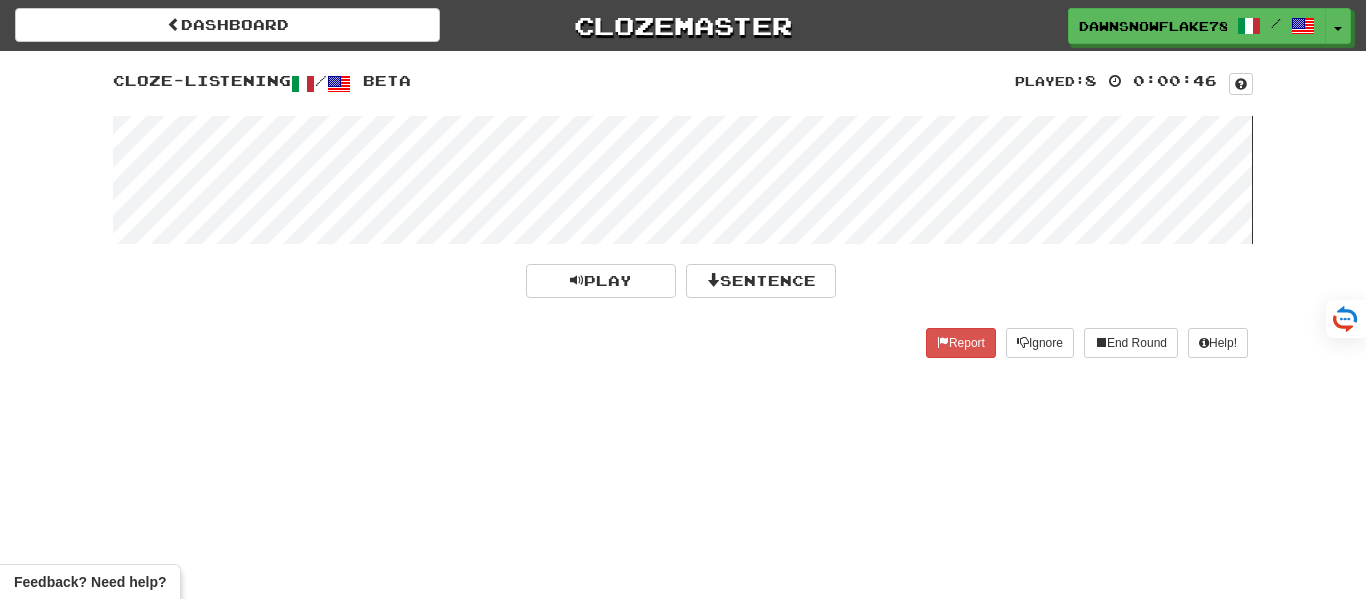 click at bounding box center (683, 180) 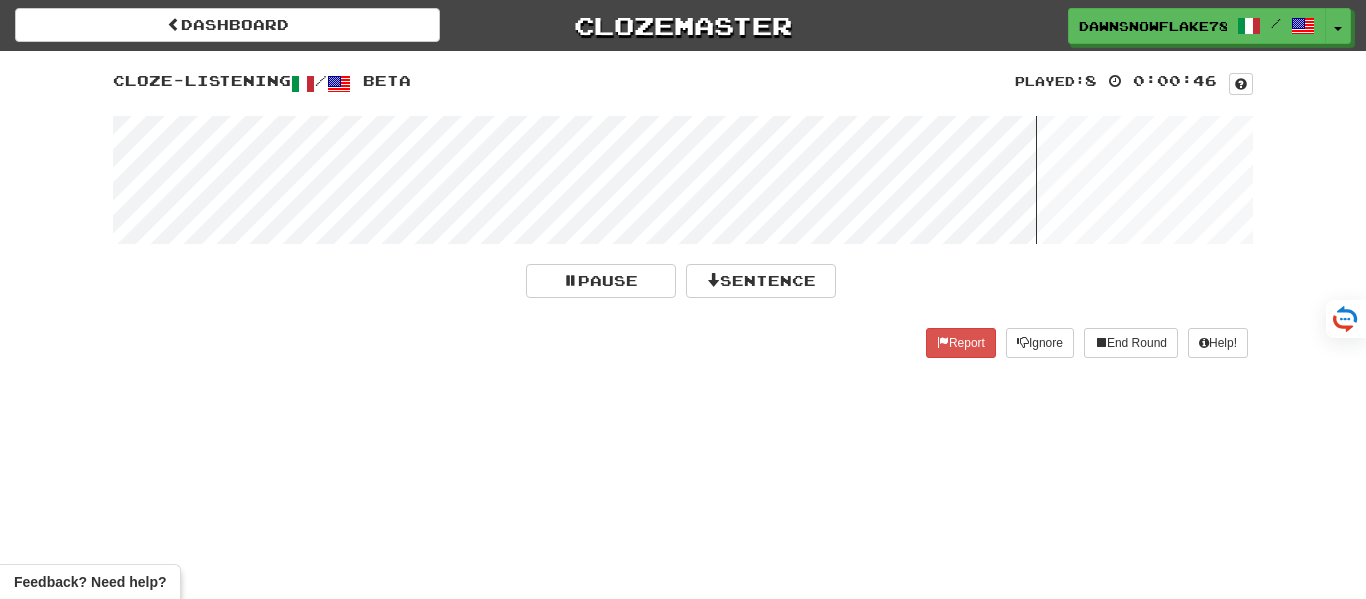 click at bounding box center (683, 180) 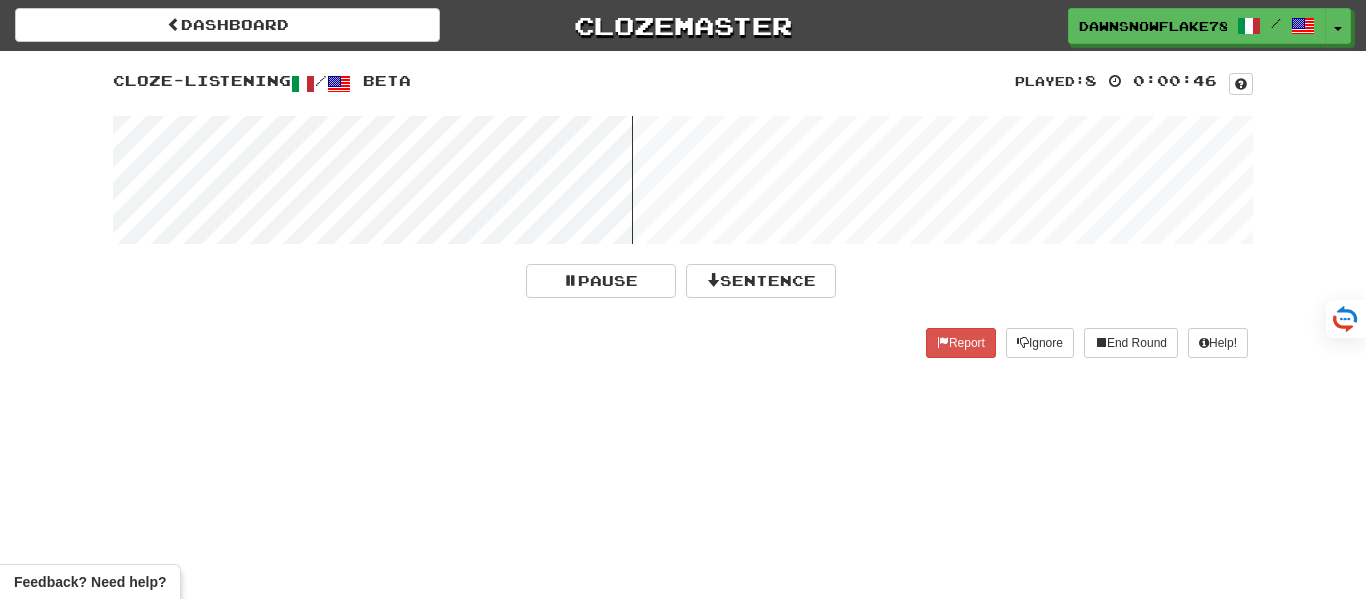 click at bounding box center (683, 180) 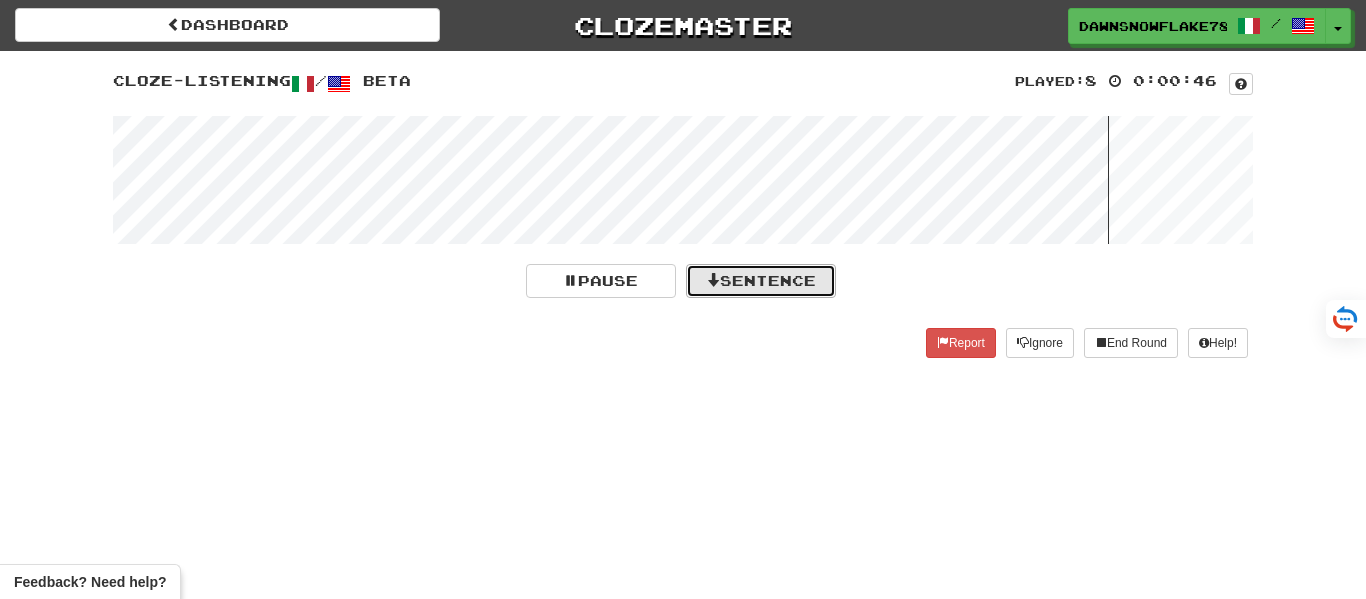 click on "Sentence" at bounding box center (761, 281) 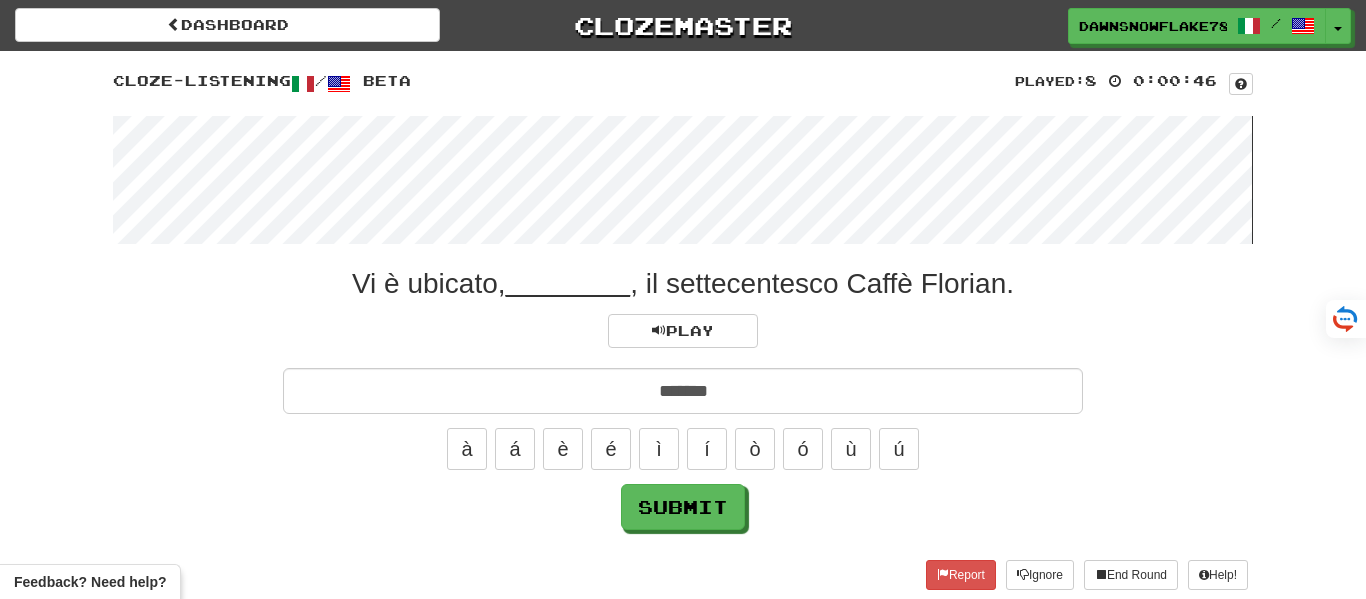 type on "*******" 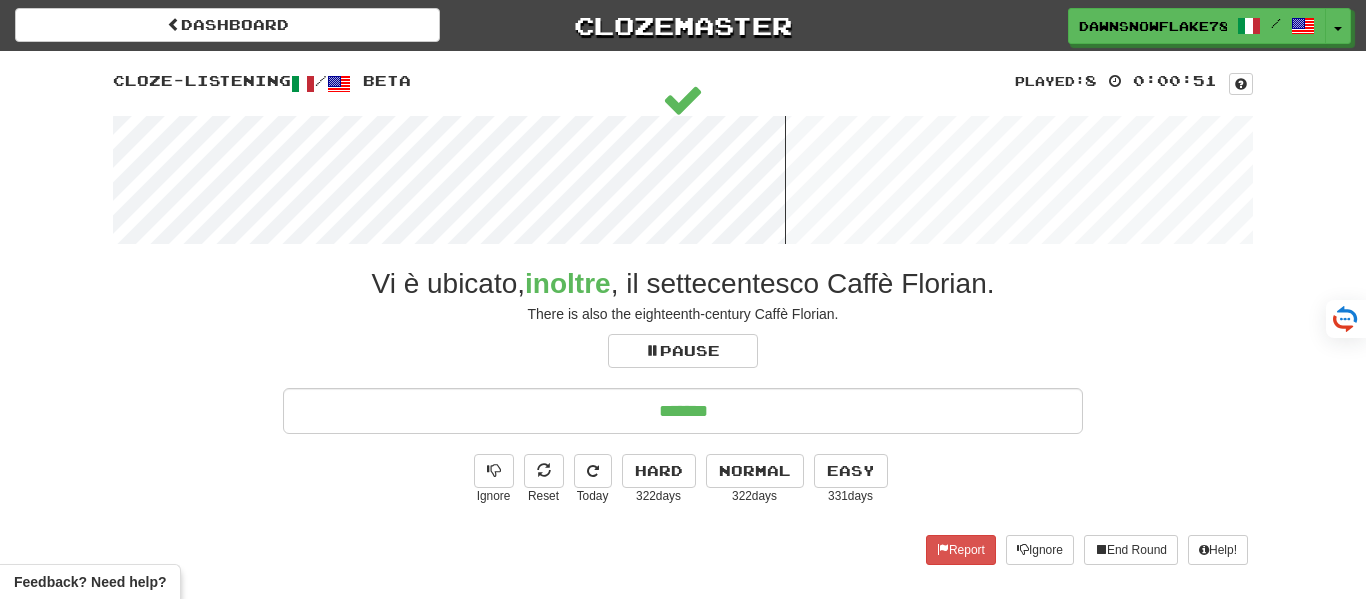 click on "*******" at bounding box center (683, 411) 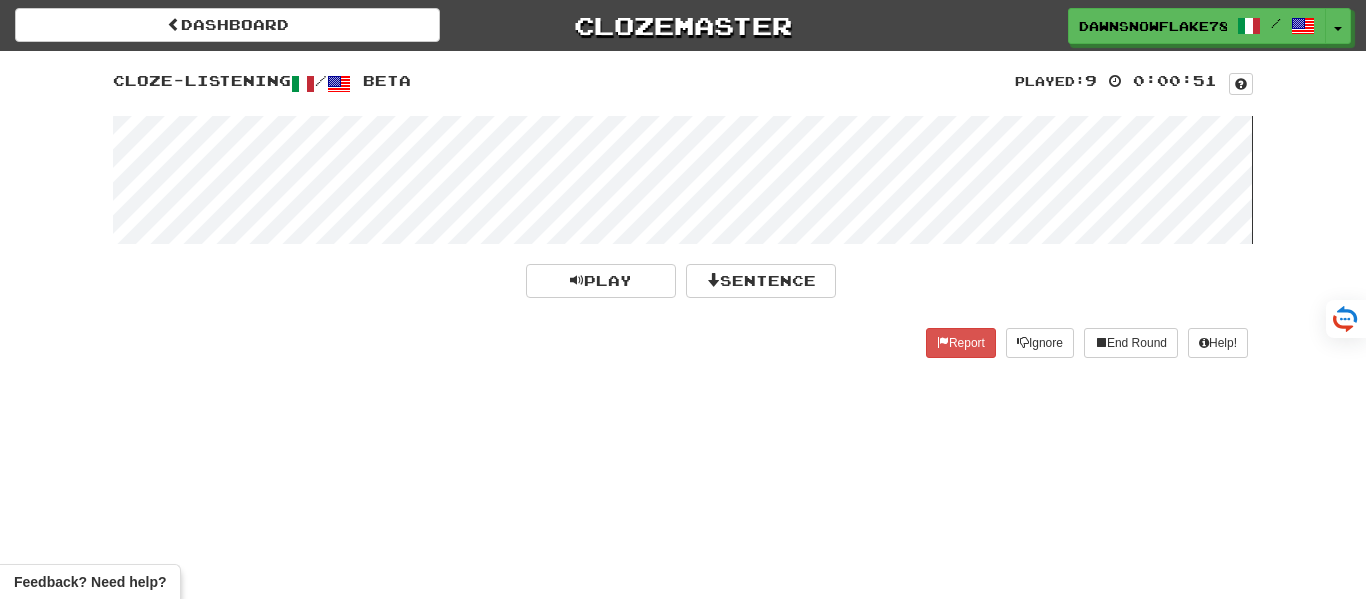 click at bounding box center (683, 180) 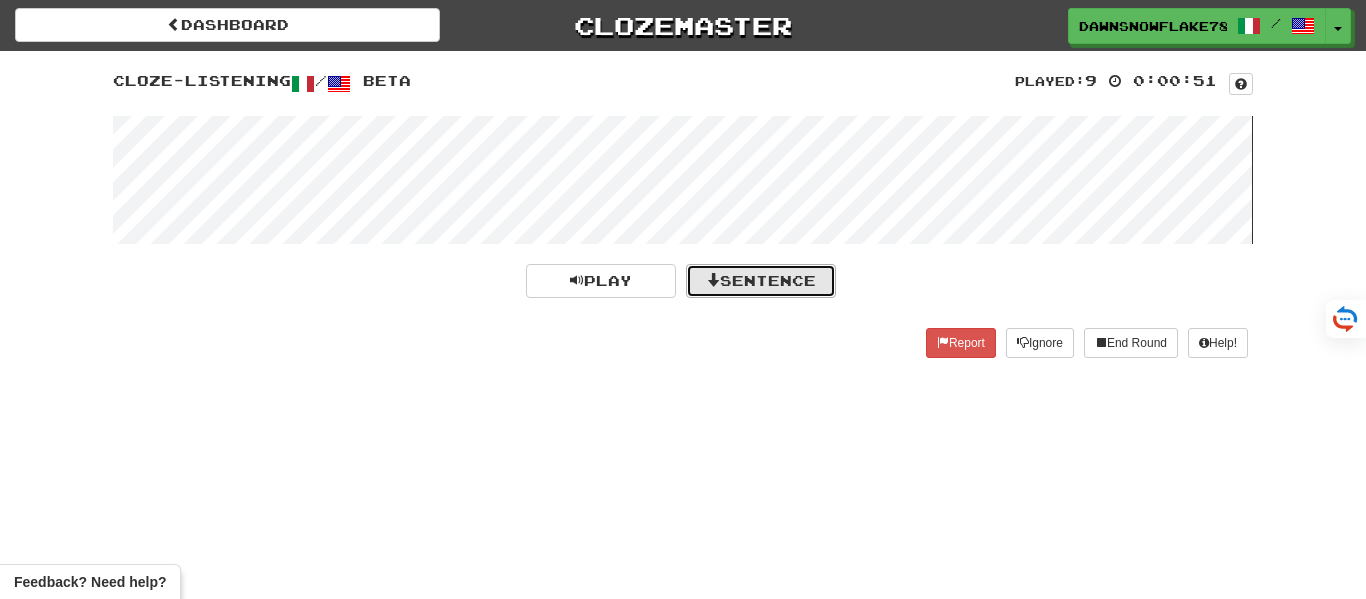 click on "Sentence" at bounding box center [761, 281] 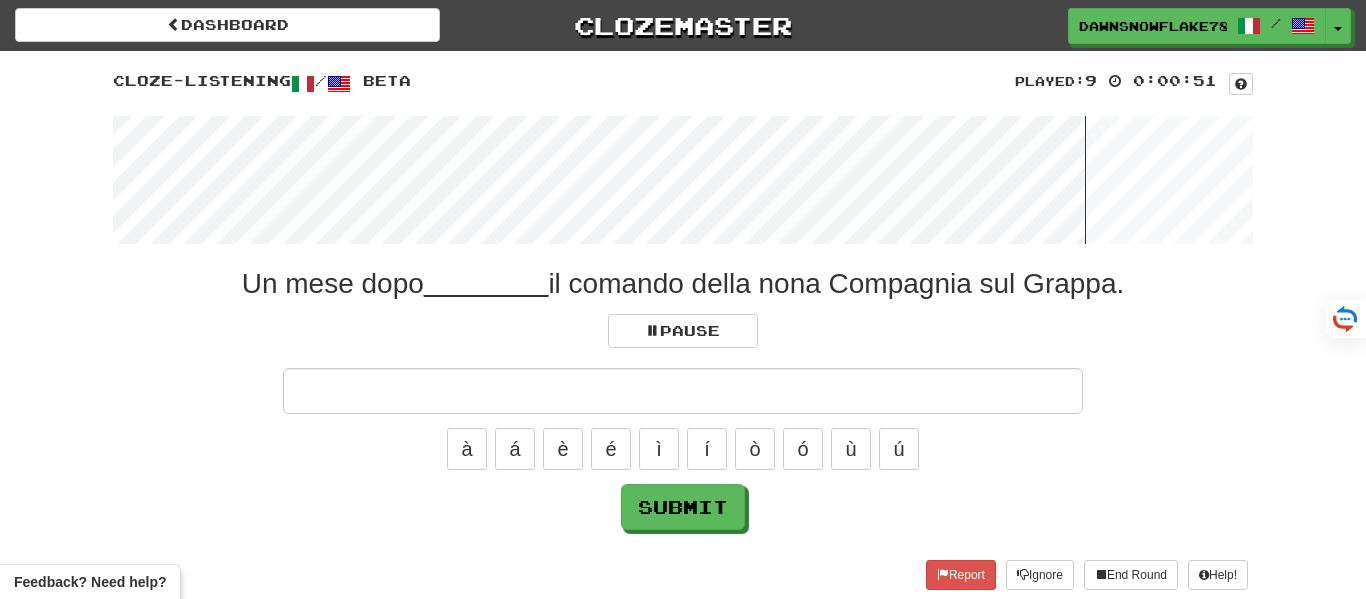 click at bounding box center (683, 180) 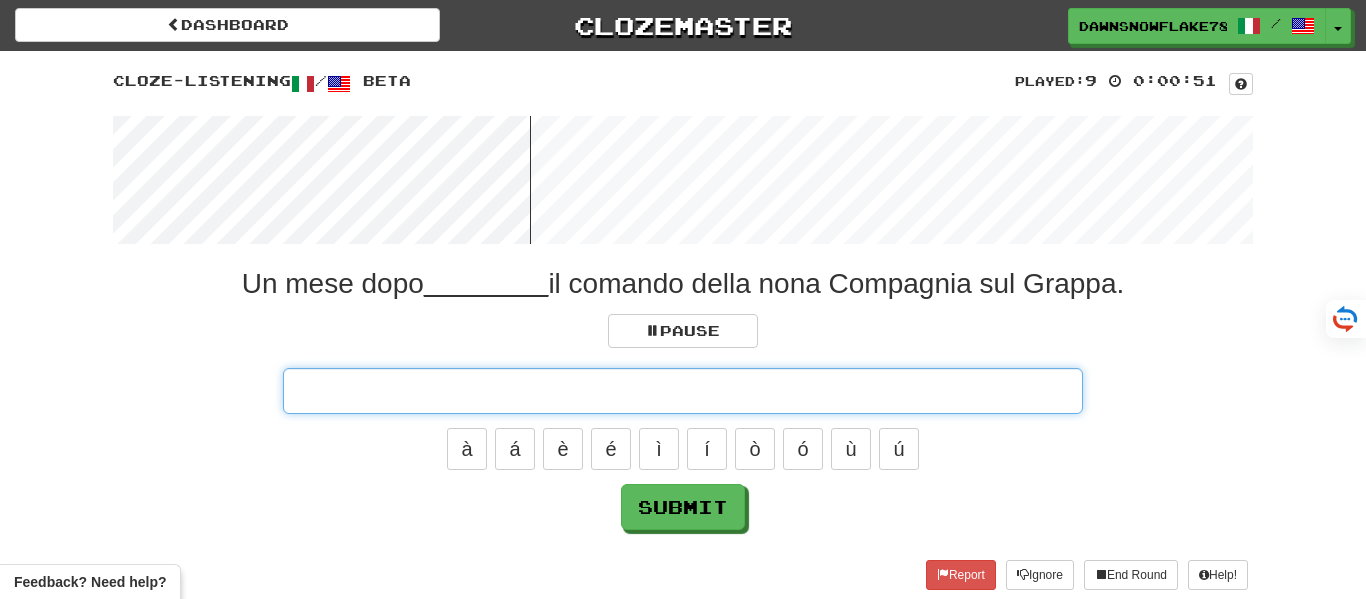click at bounding box center [683, 391] 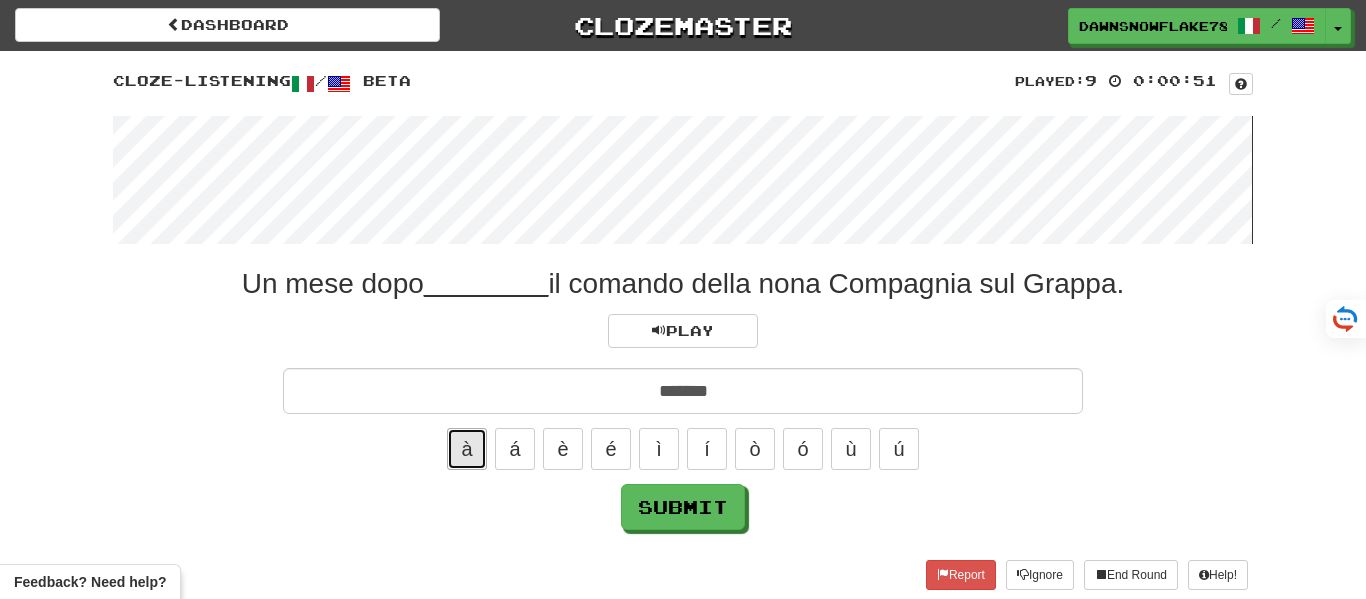 click on "à" at bounding box center (467, 449) 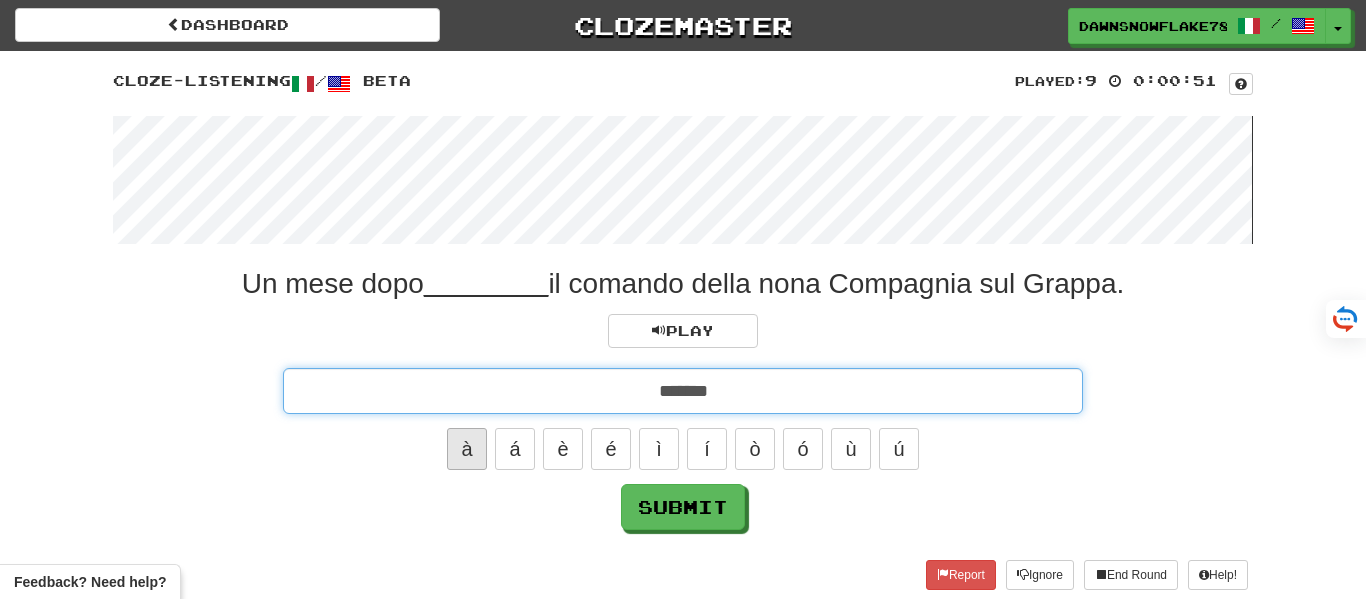 type on "********" 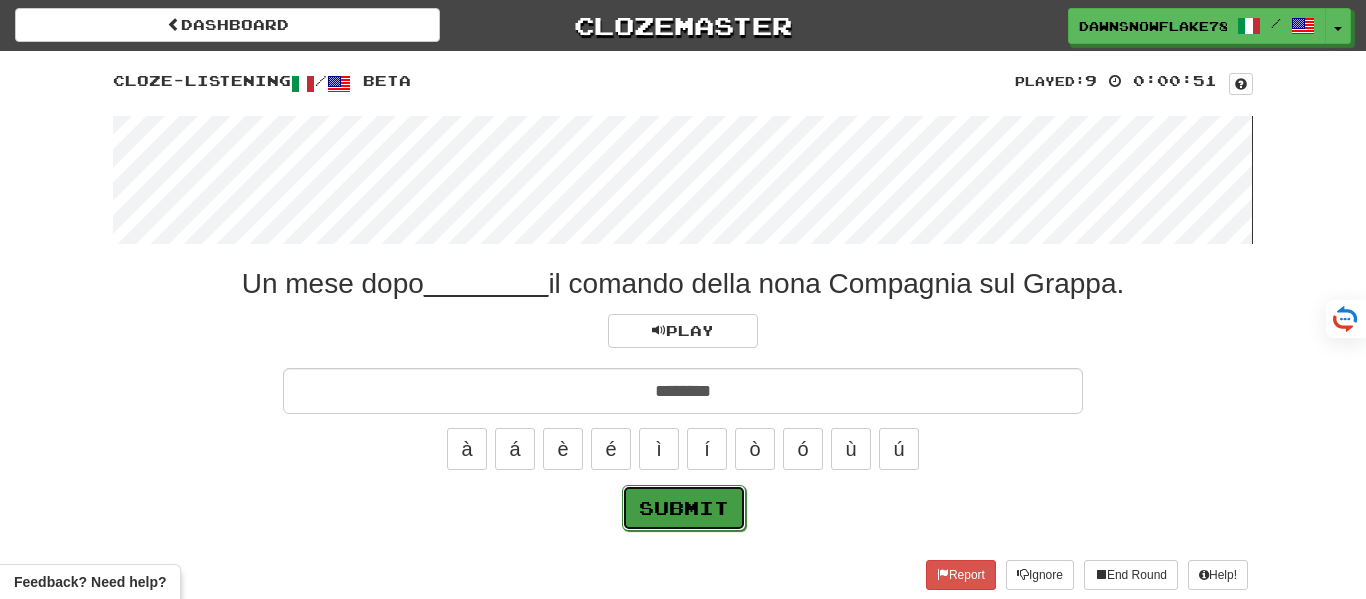 click on "Submit" at bounding box center (684, 508) 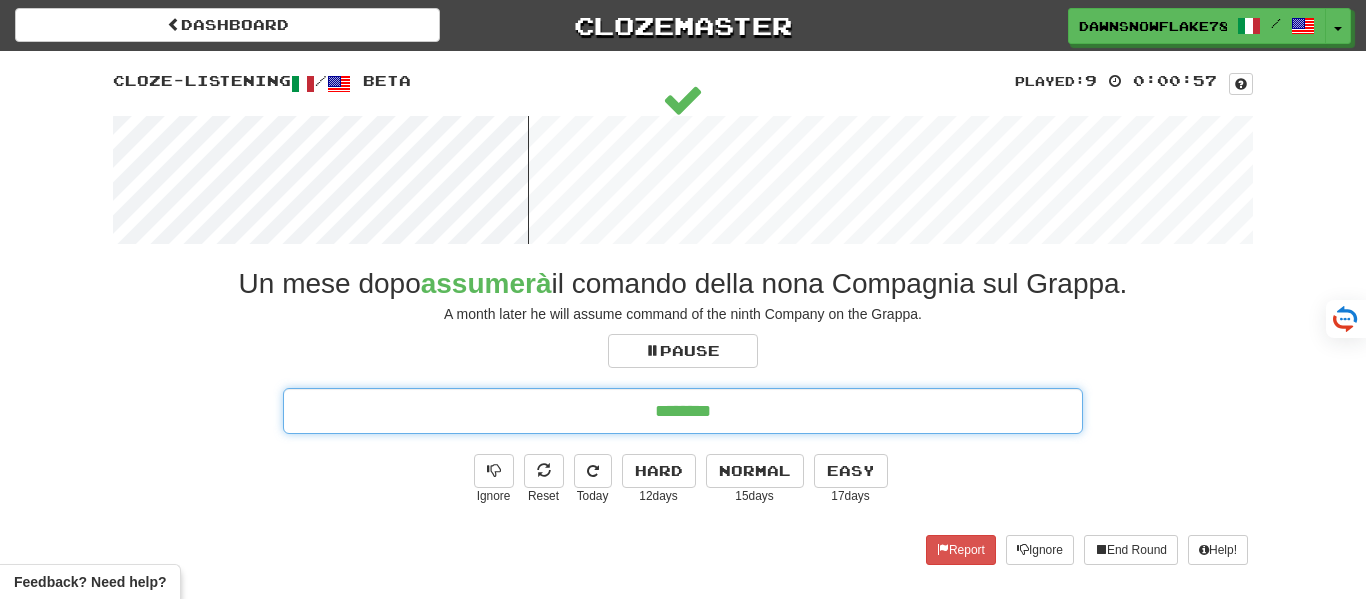 click on "********" at bounding box center (683, 411) 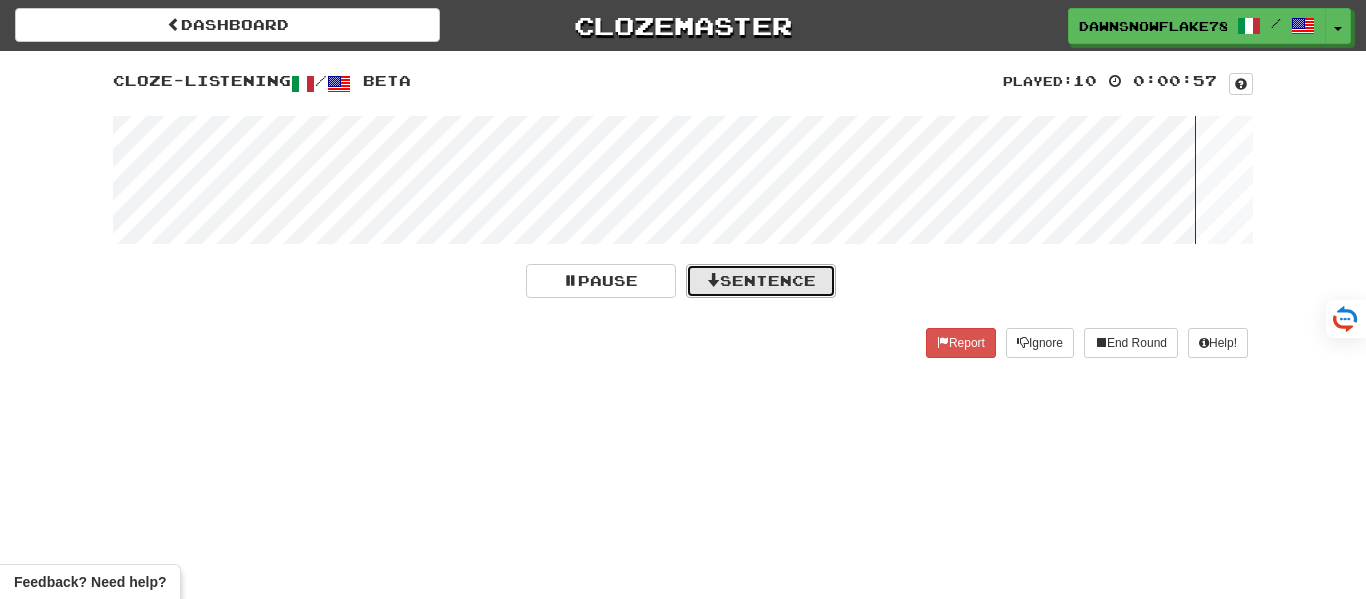 click on "Sentence" at bounding box center [761, 281] 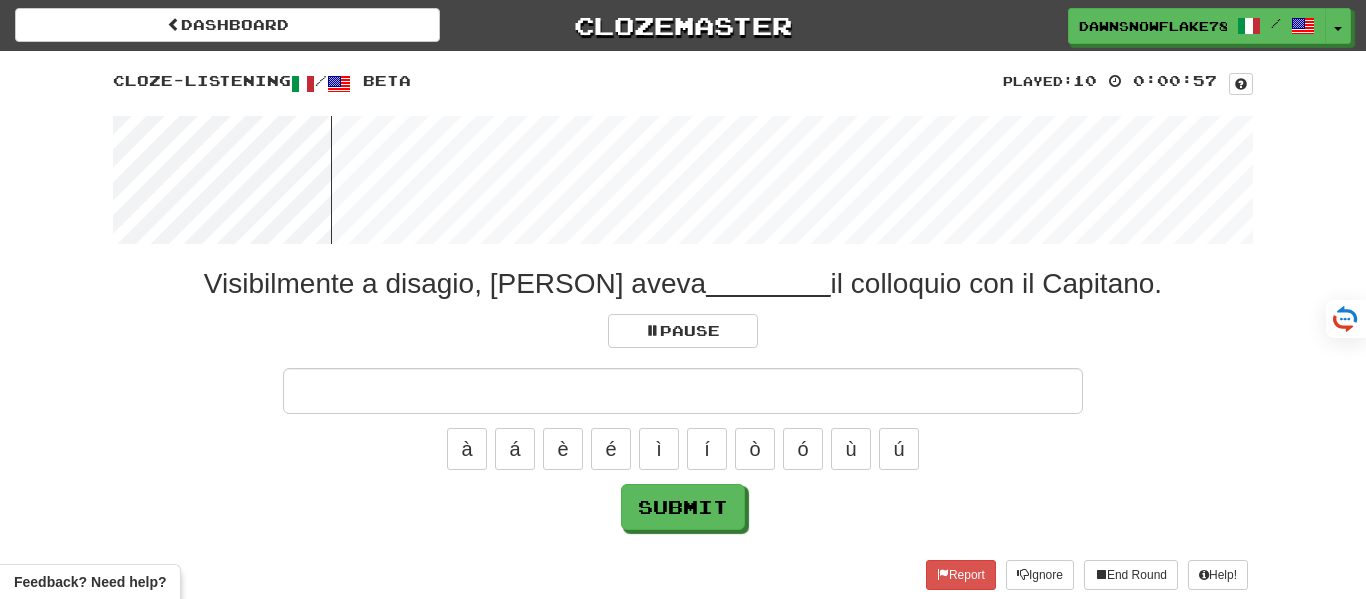 click at bounding box center (683, 391) 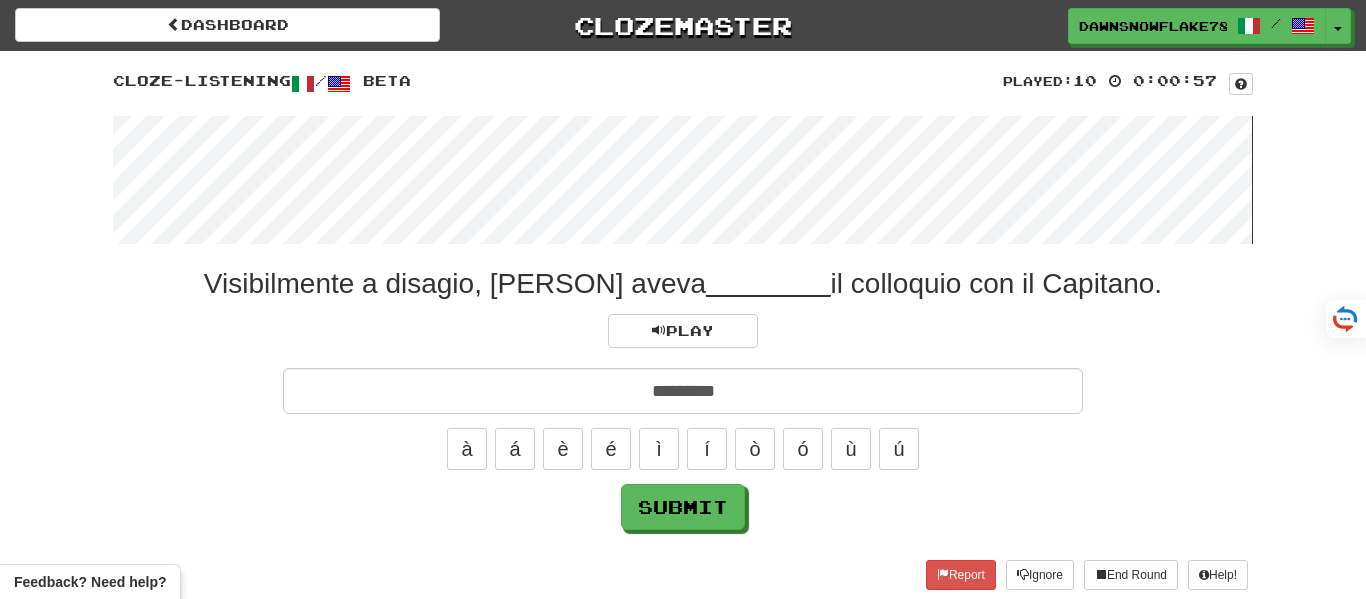 type on "*********" 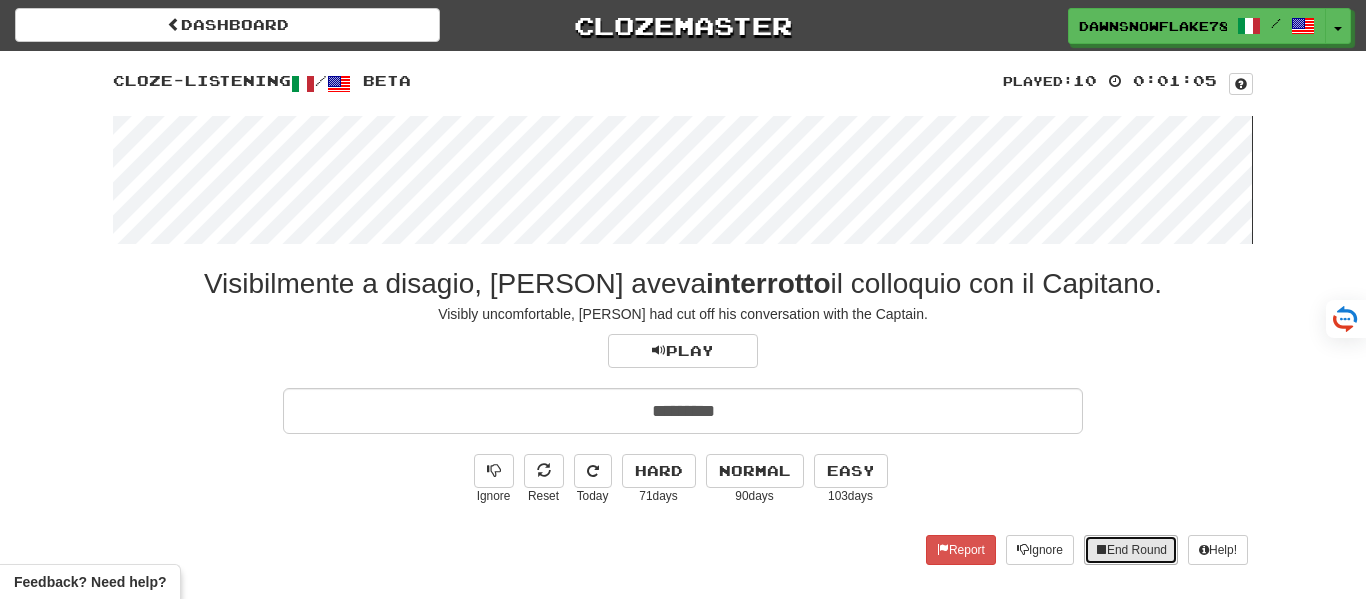 click on "End Round" at bounding box center (1131, 550) 